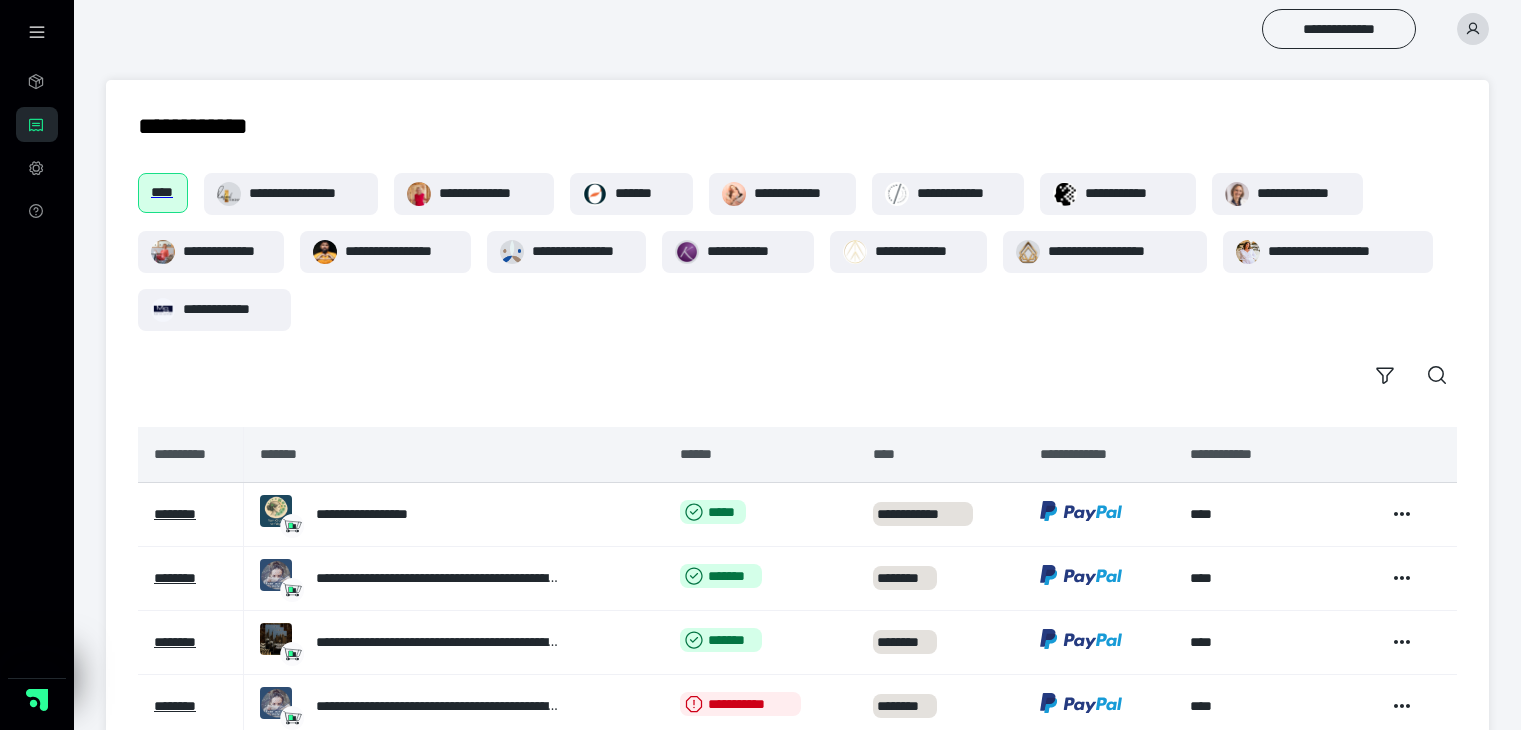 scroll, scrollTop: 0, scrollLeft: 0, axis: both 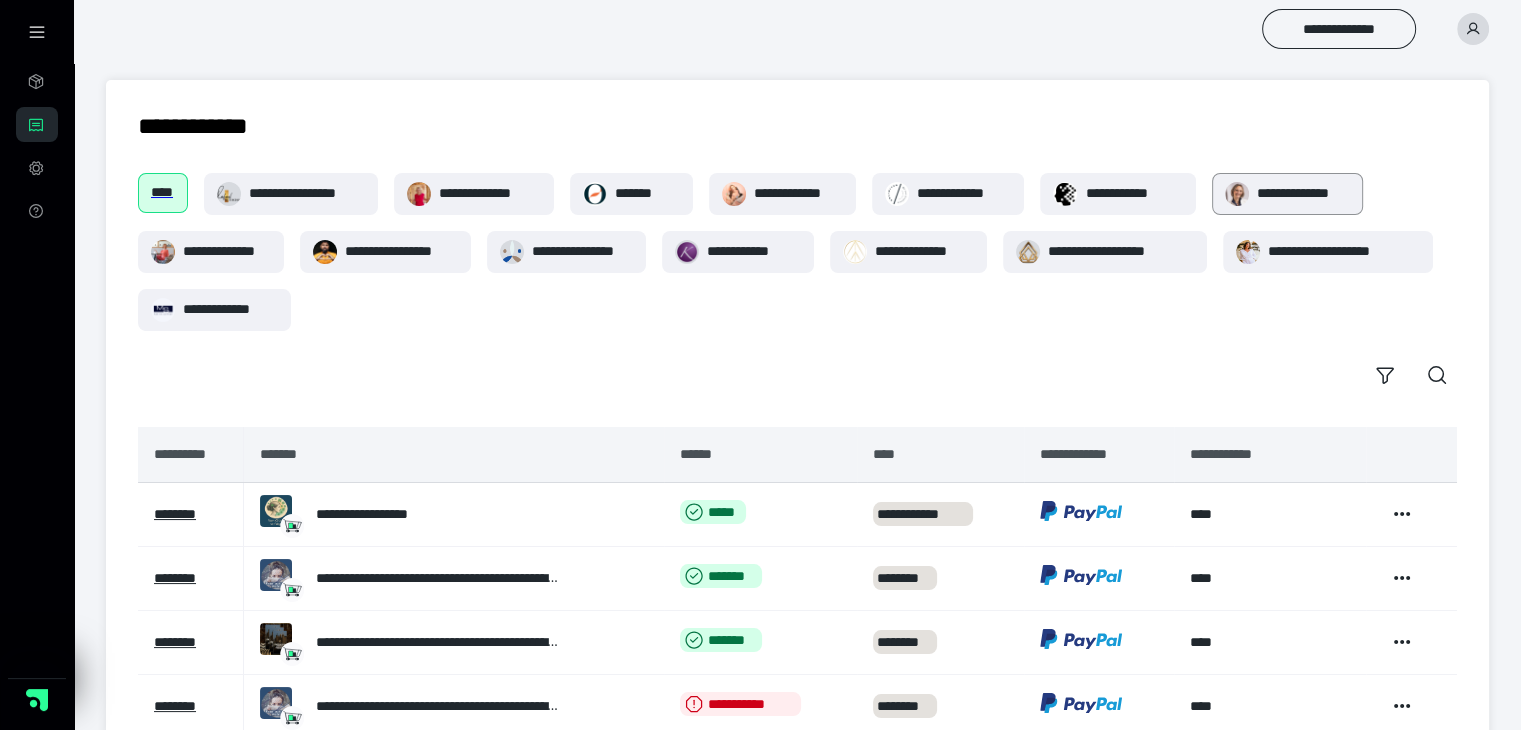 click on "**********" at bounding box center (1304, 193) 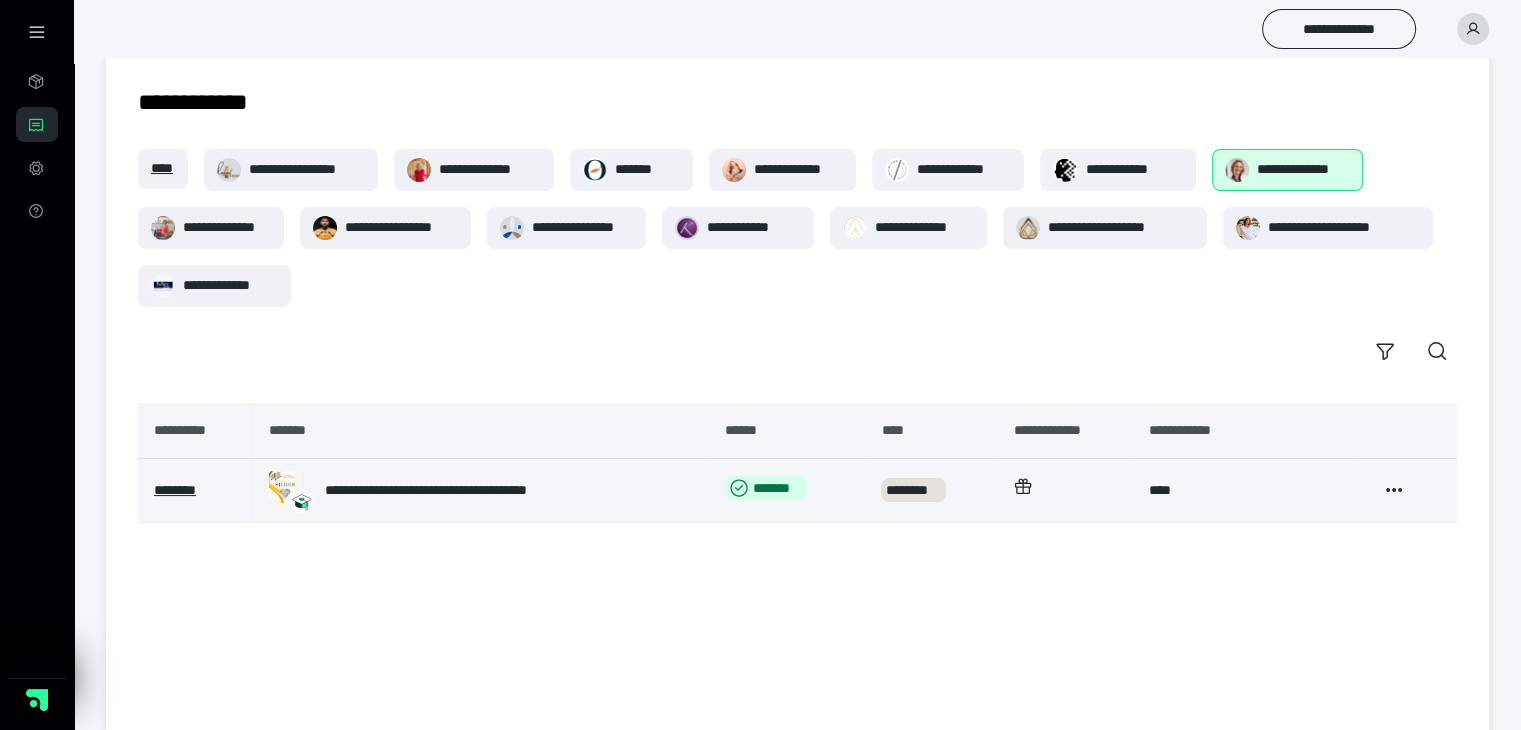 scroll, scrollTop: 0, scrollLeft: 0, axis: both 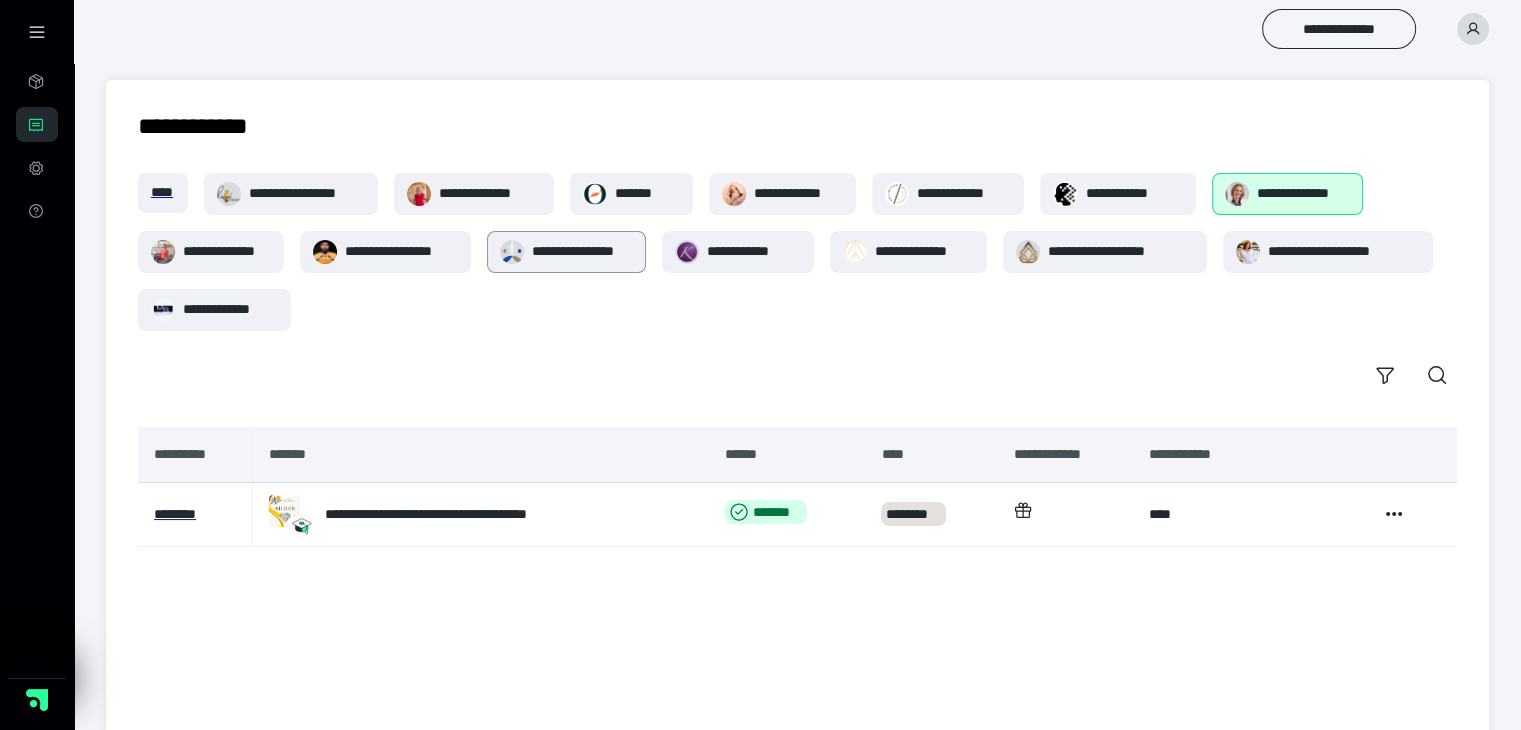 click on "**********" at bounding box center (582, 251) 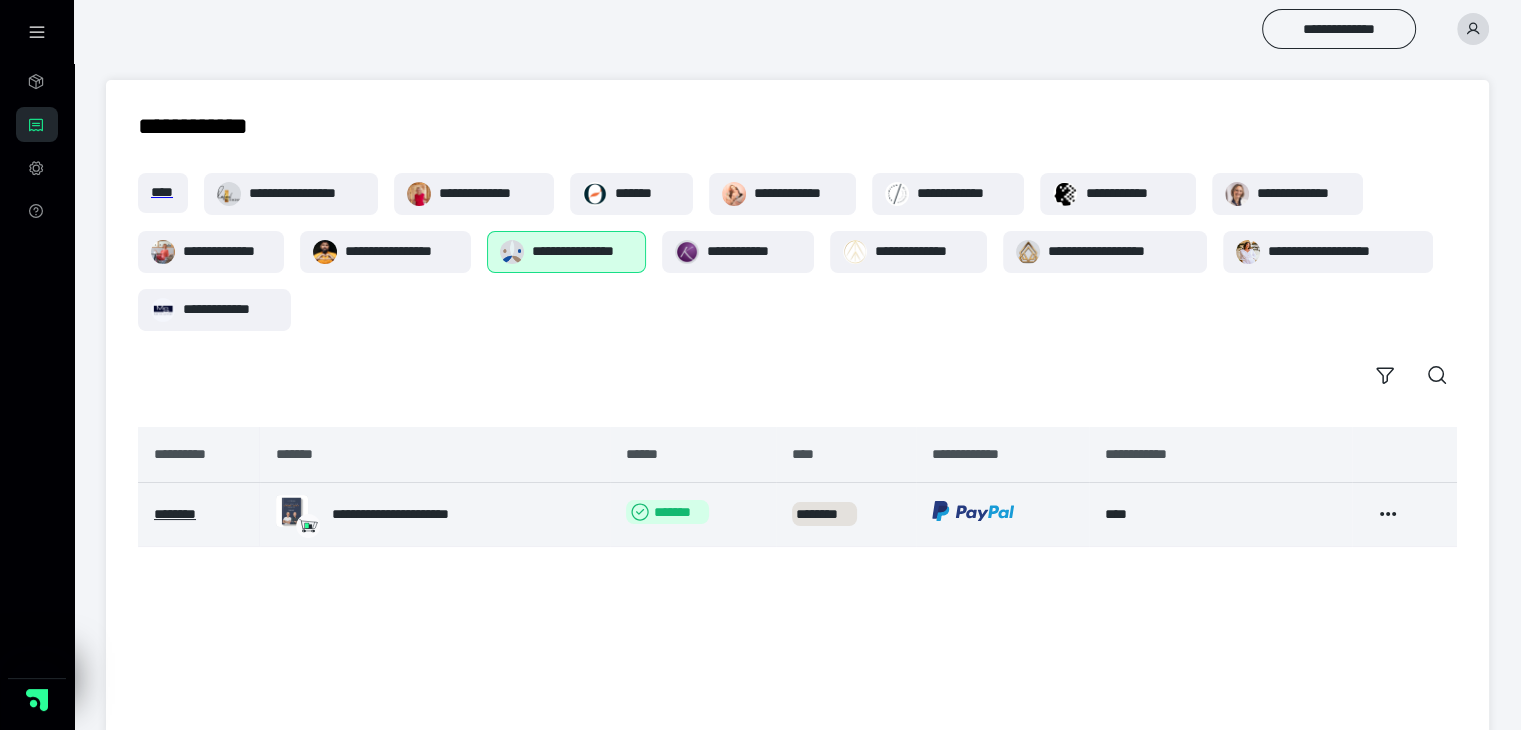 click on "*******" at bounding box center [667, 512] 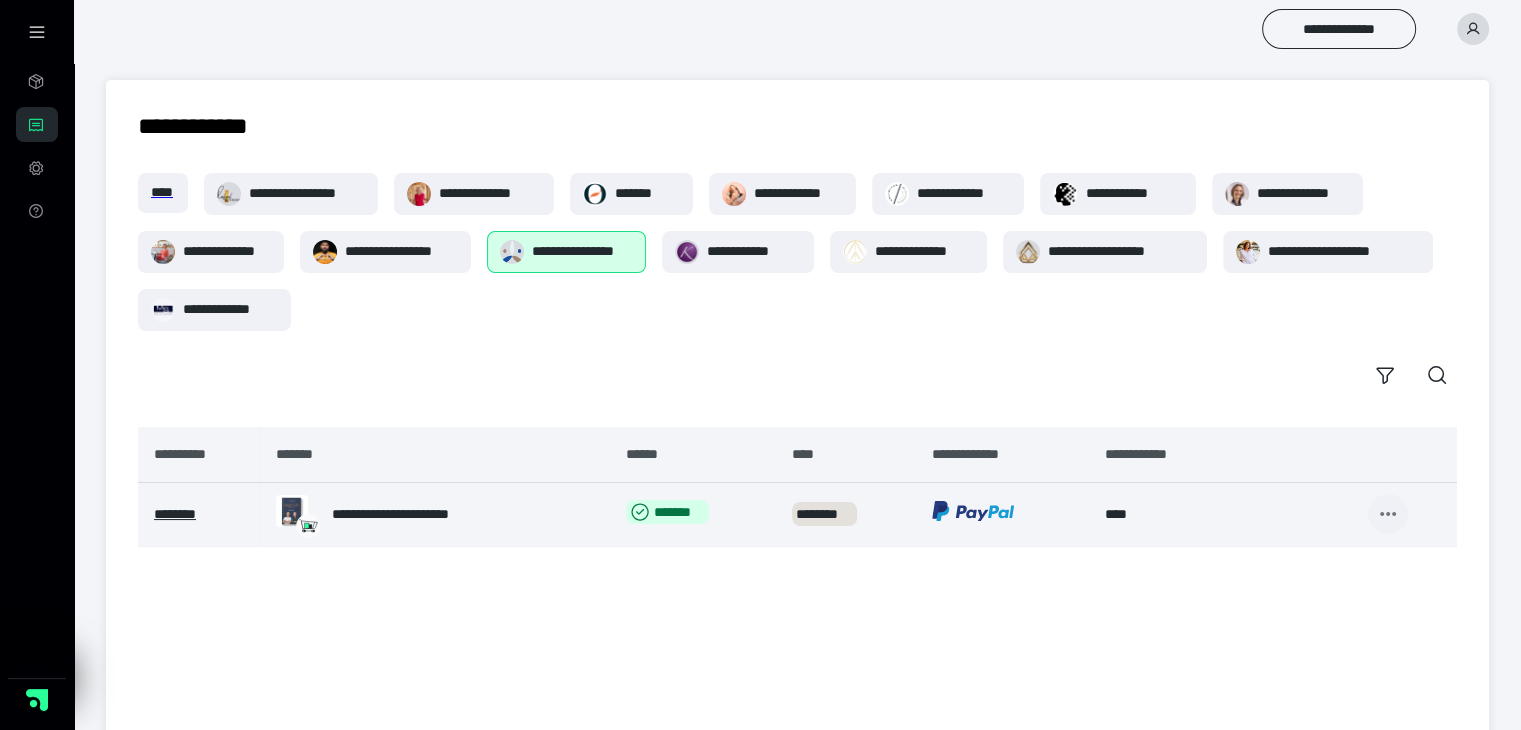 click 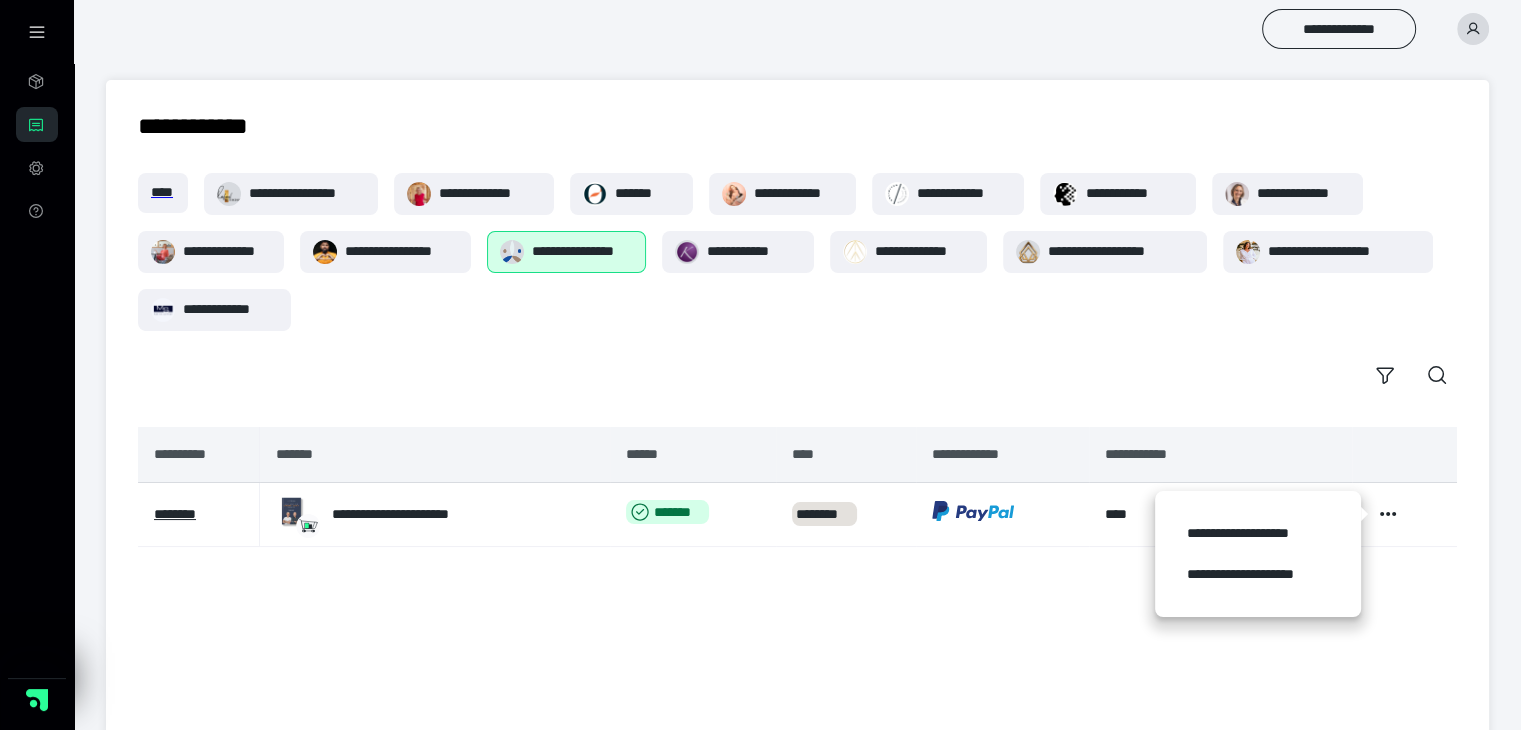 click on "**********" at bounding box center (797, 587) 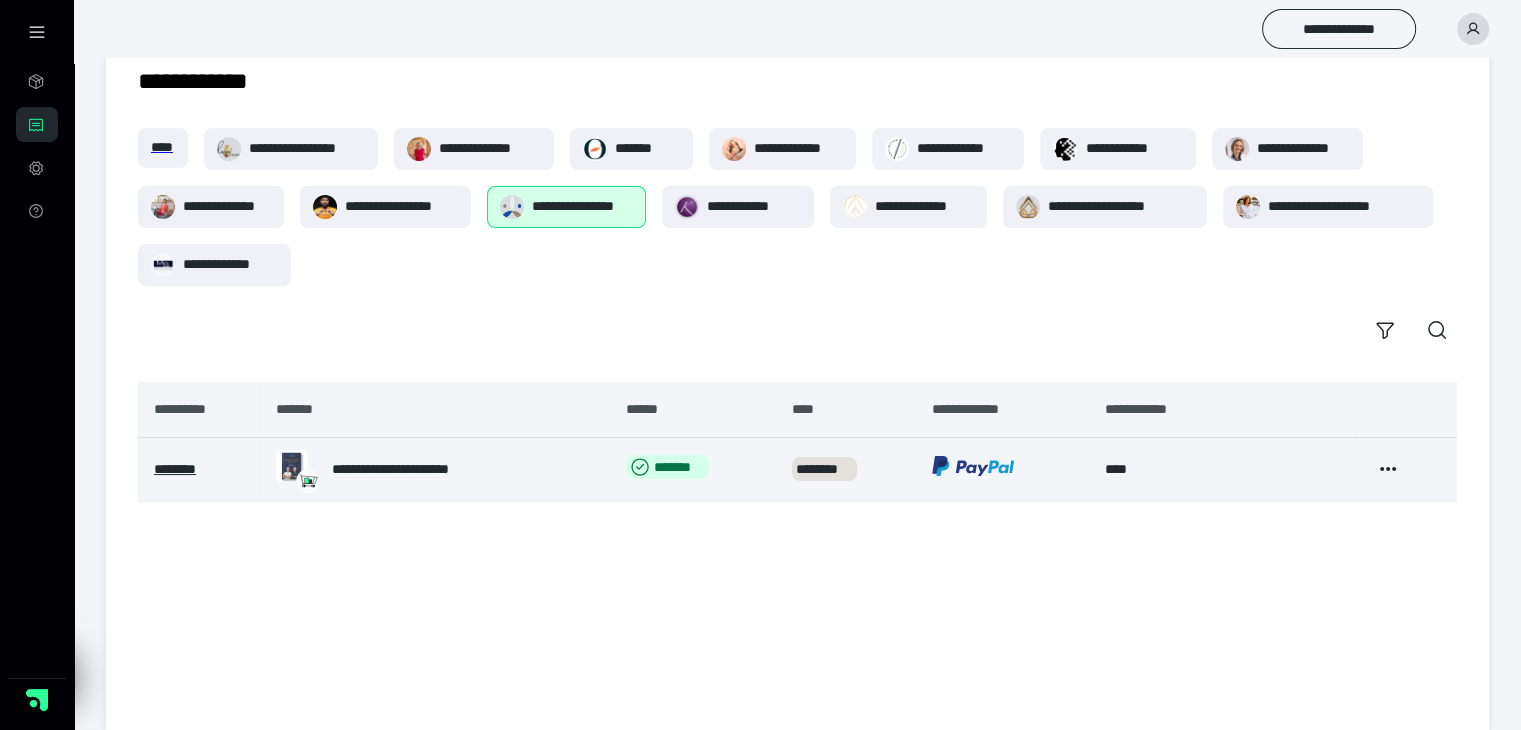 scroll, scrollTop: 0, scrollLeft: 0, axis: both 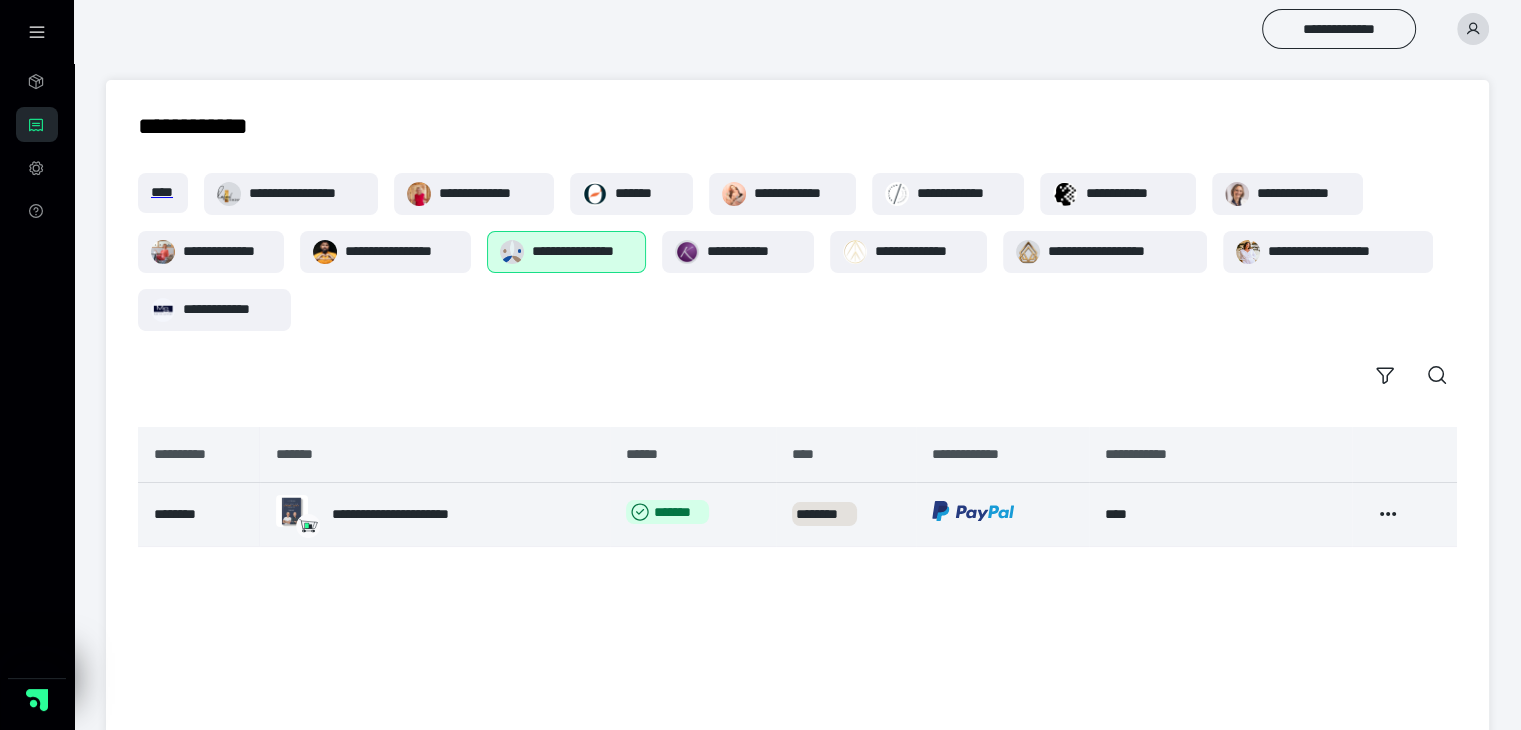 click on "********" at bounding box center [175, 514] 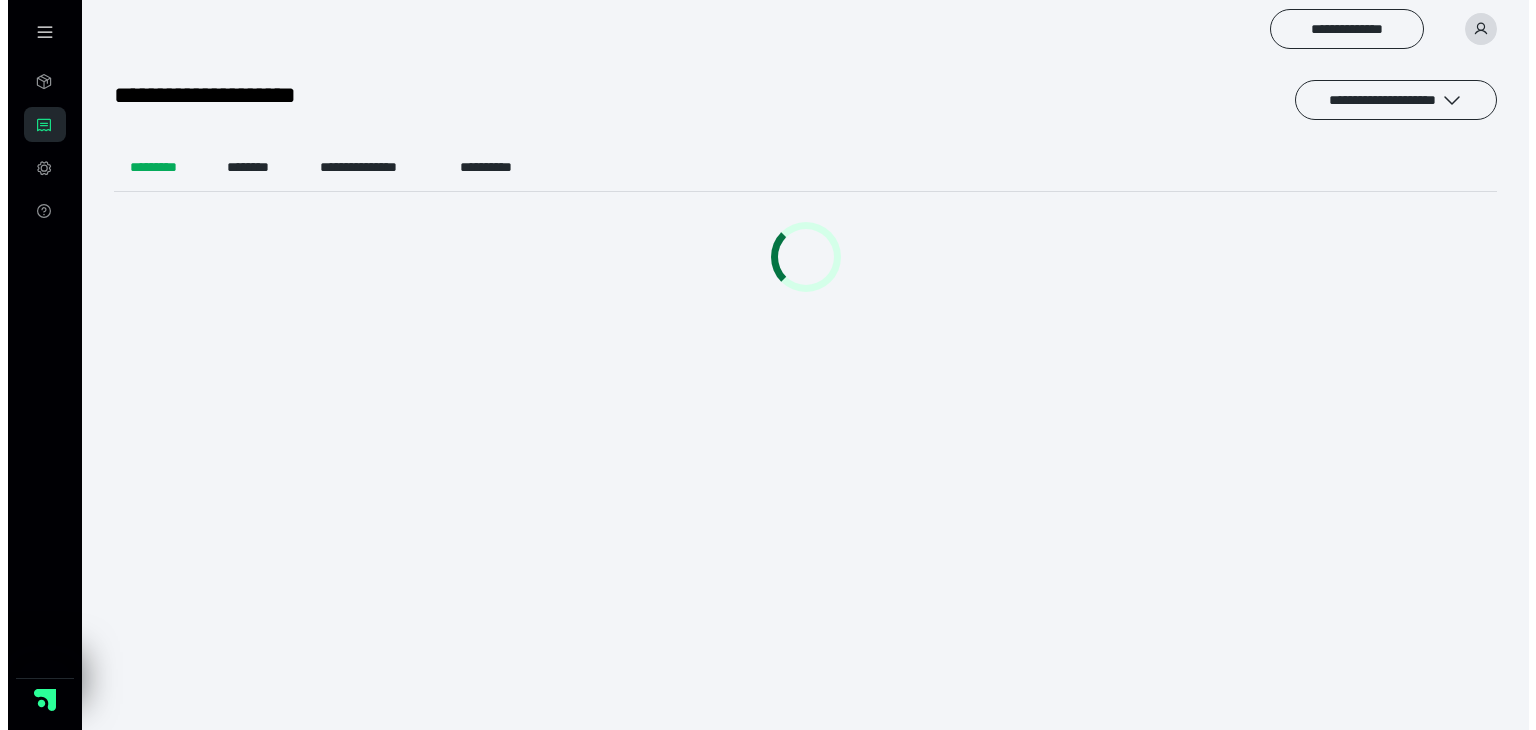 scroll, scrollTop: 0, scrollLeft: 0, axis: both 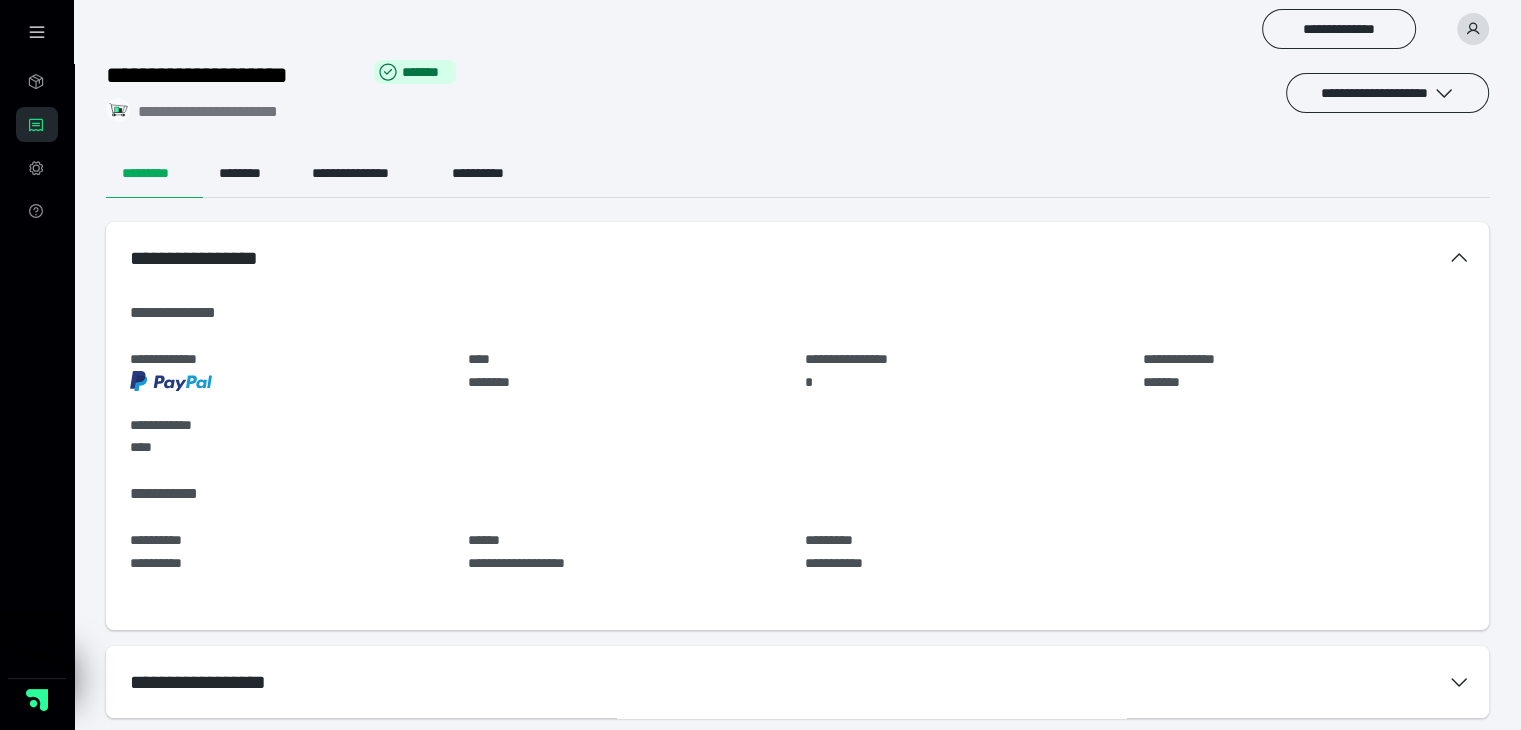 click 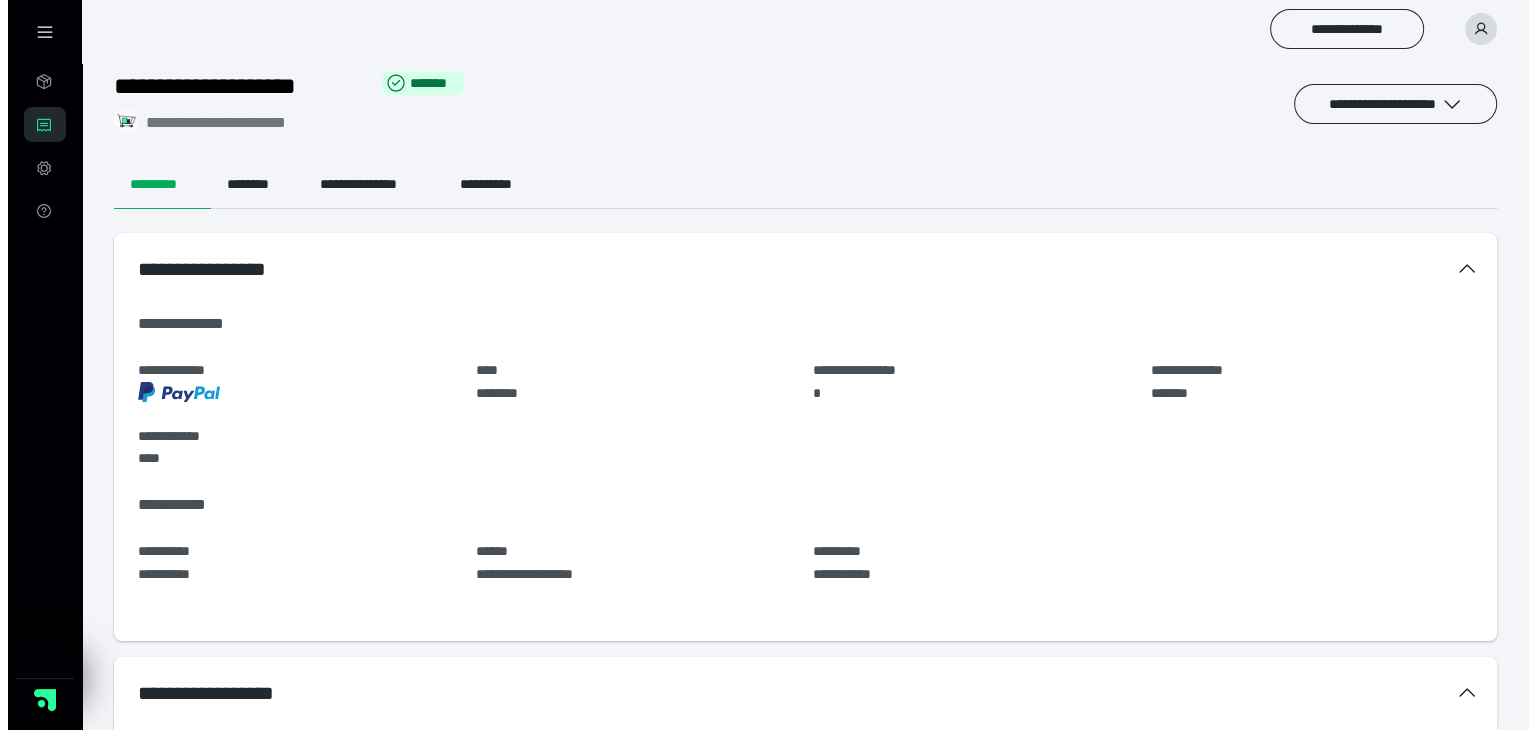 scroll, scrollTop: 0, scrollLeft: 0, axis: both 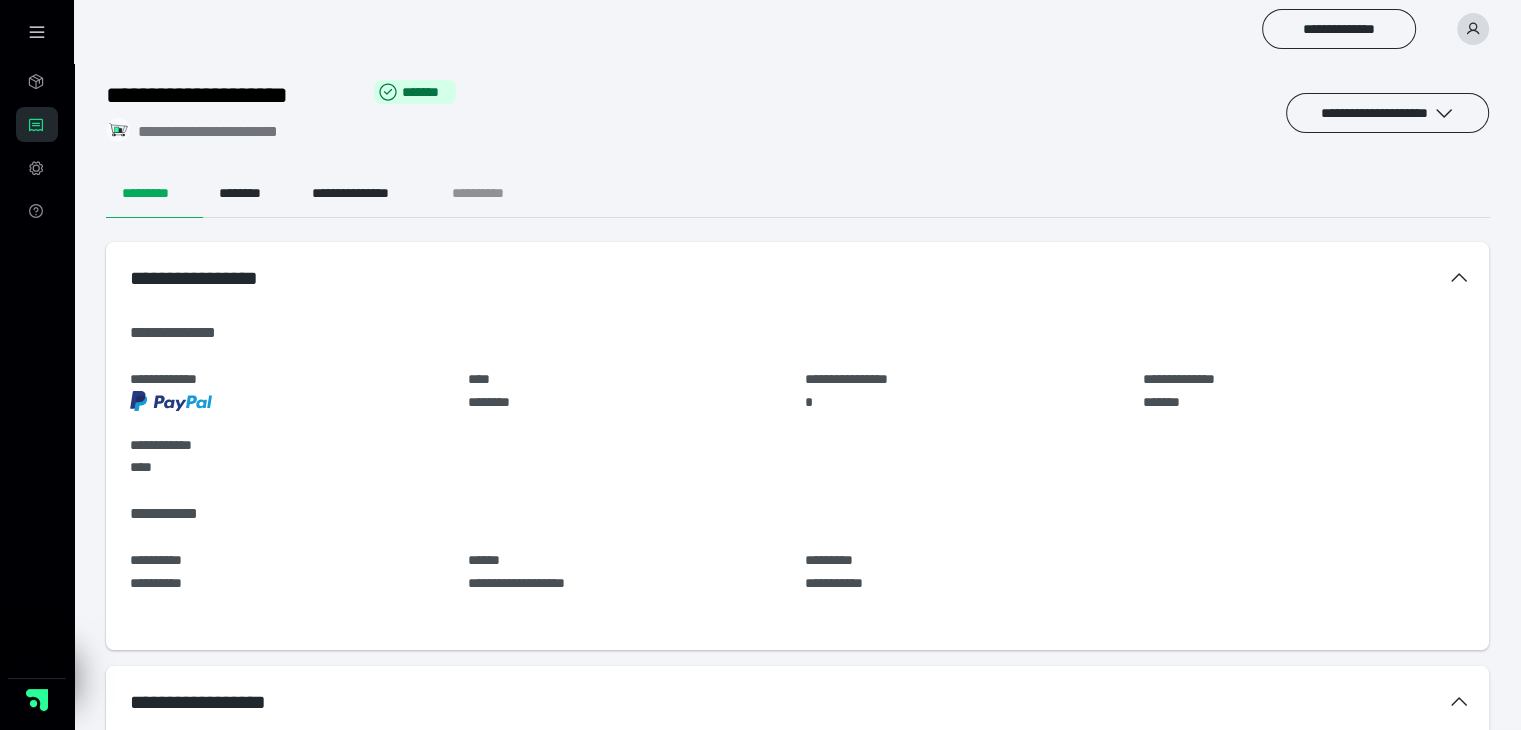 click on "**********" at bounding box center [494, 194] 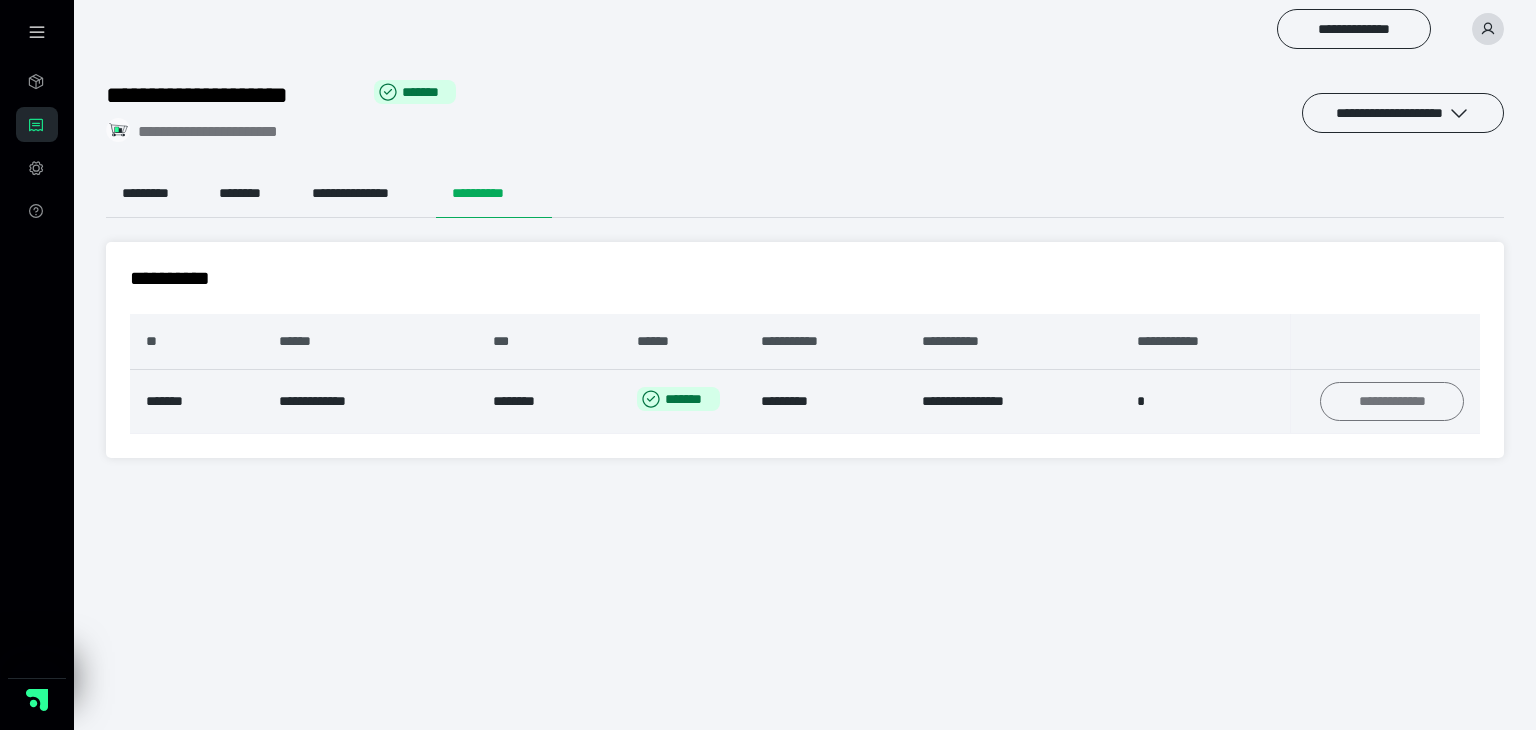 click on "**********" at bounding box center [1392, 402] 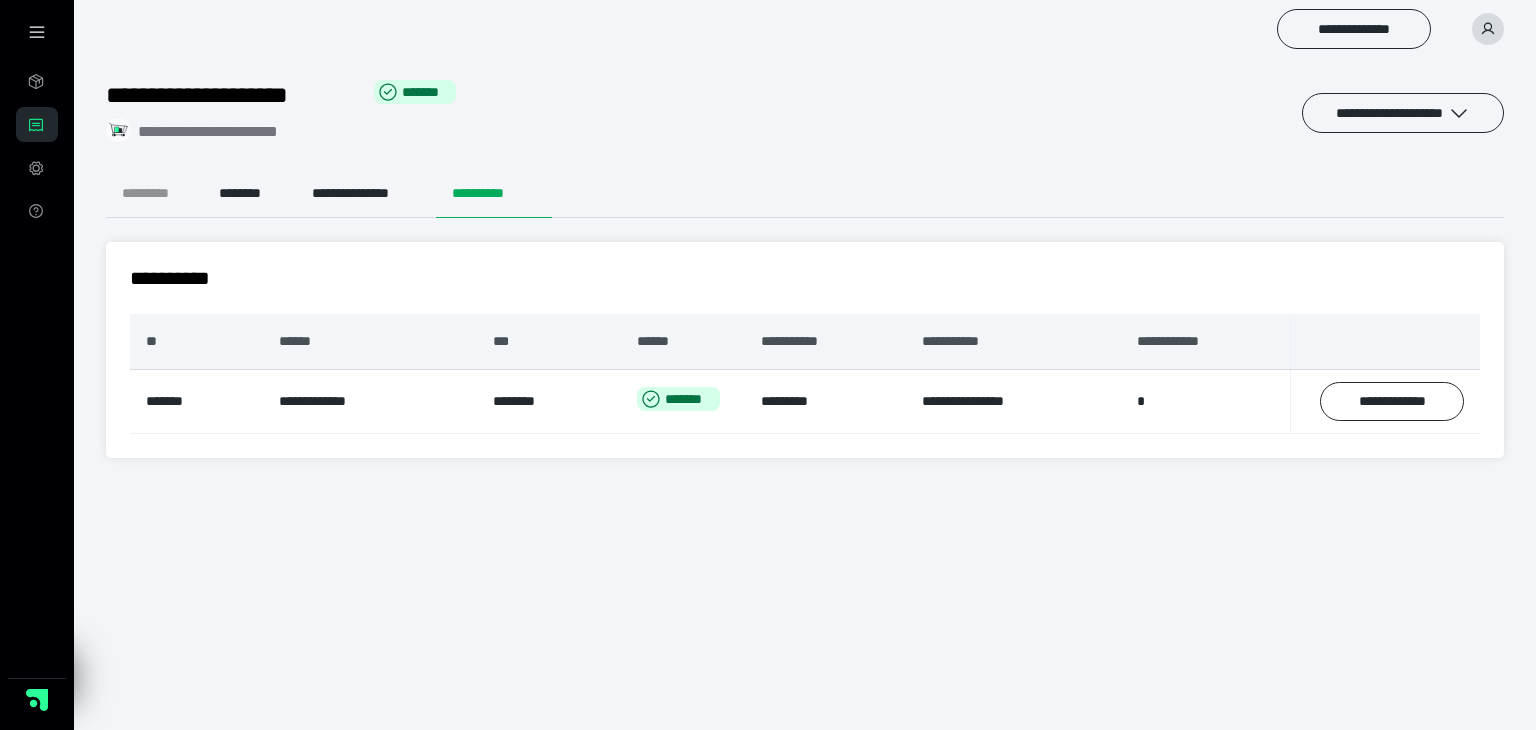 click on "*********" at bounding box center (154, 194) 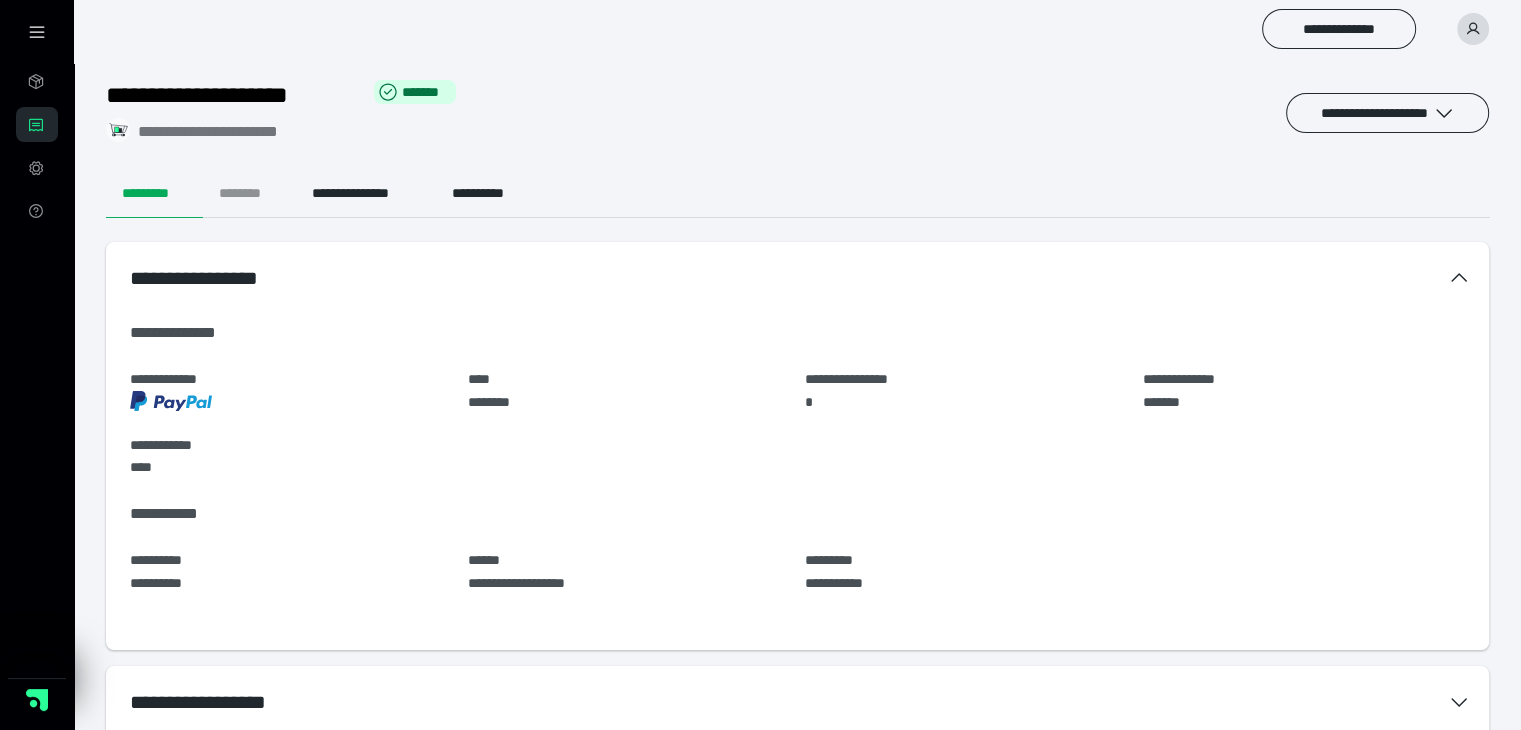 click on "********" at bounding box center (249, 194) 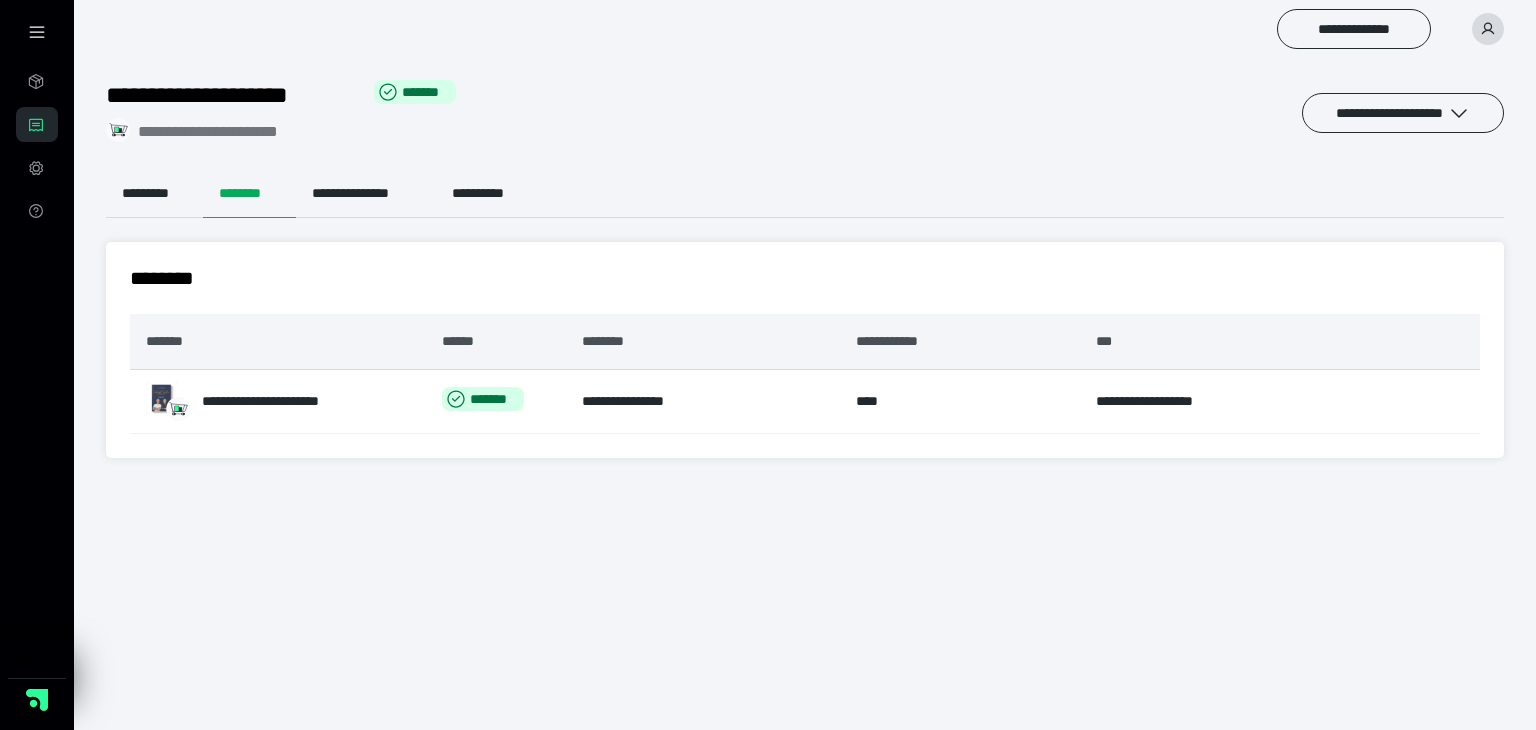 click on "********" at bounding box center [249, 194] 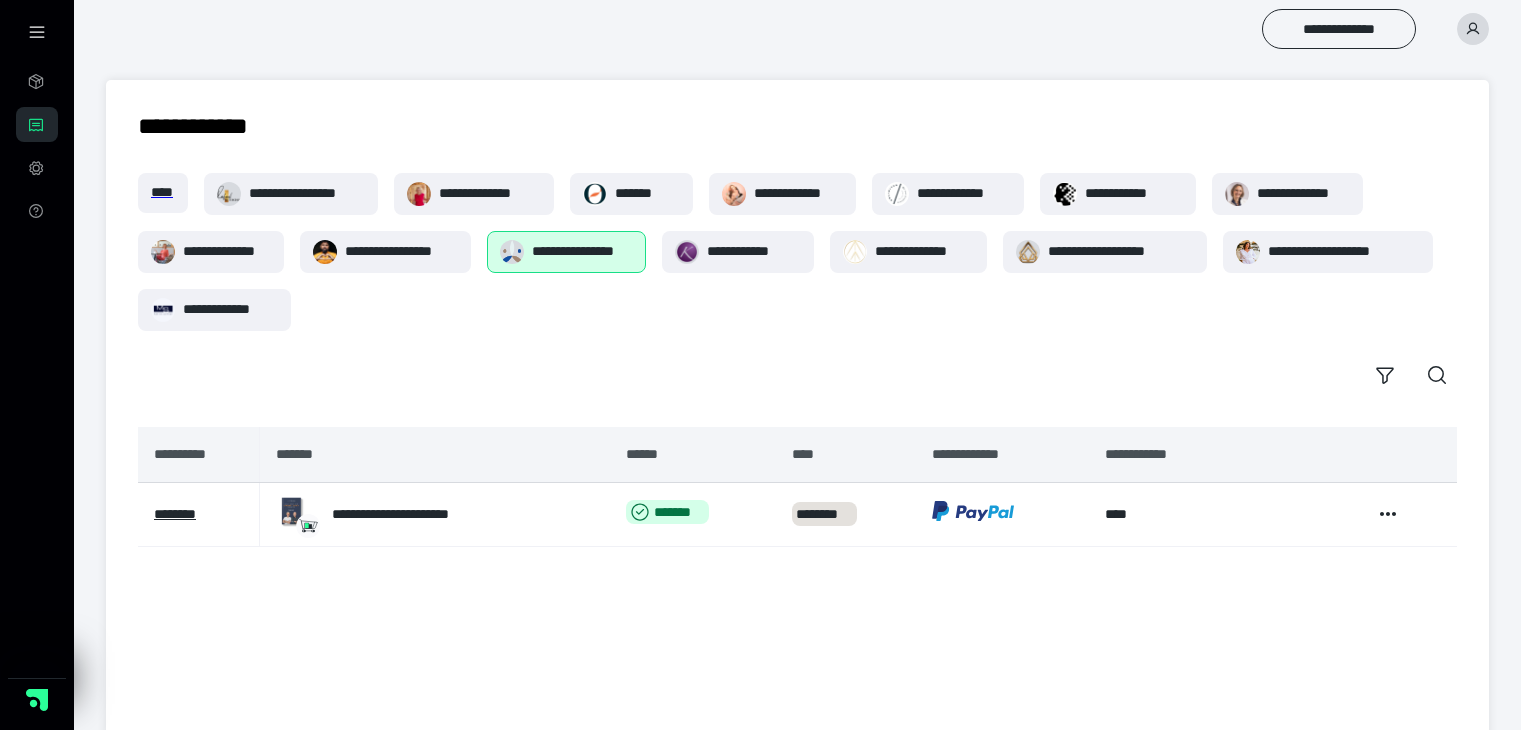 scroll, scrollTop: 0, scrollLeft: 0, axis: both 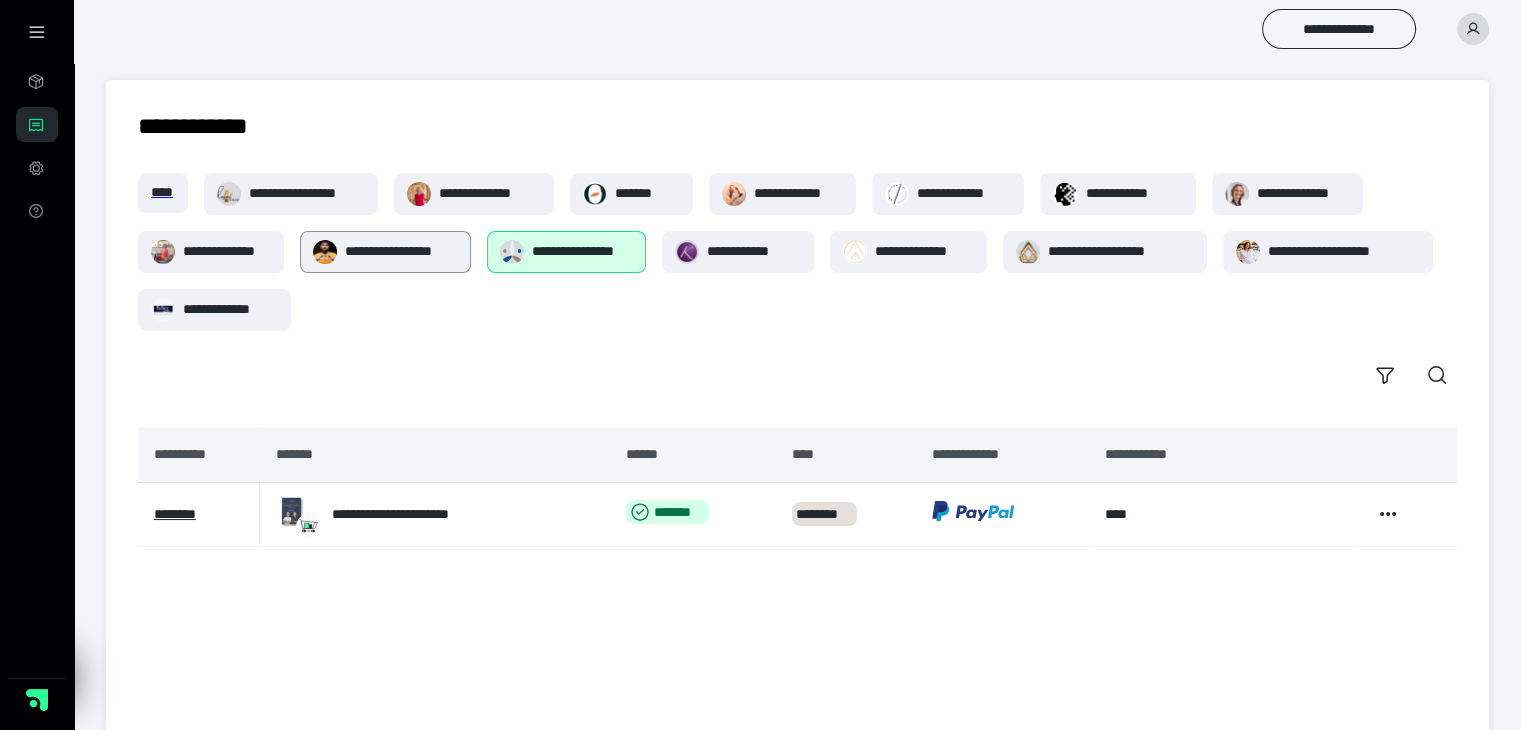 click on "**********" at bounding box center (401, 251) 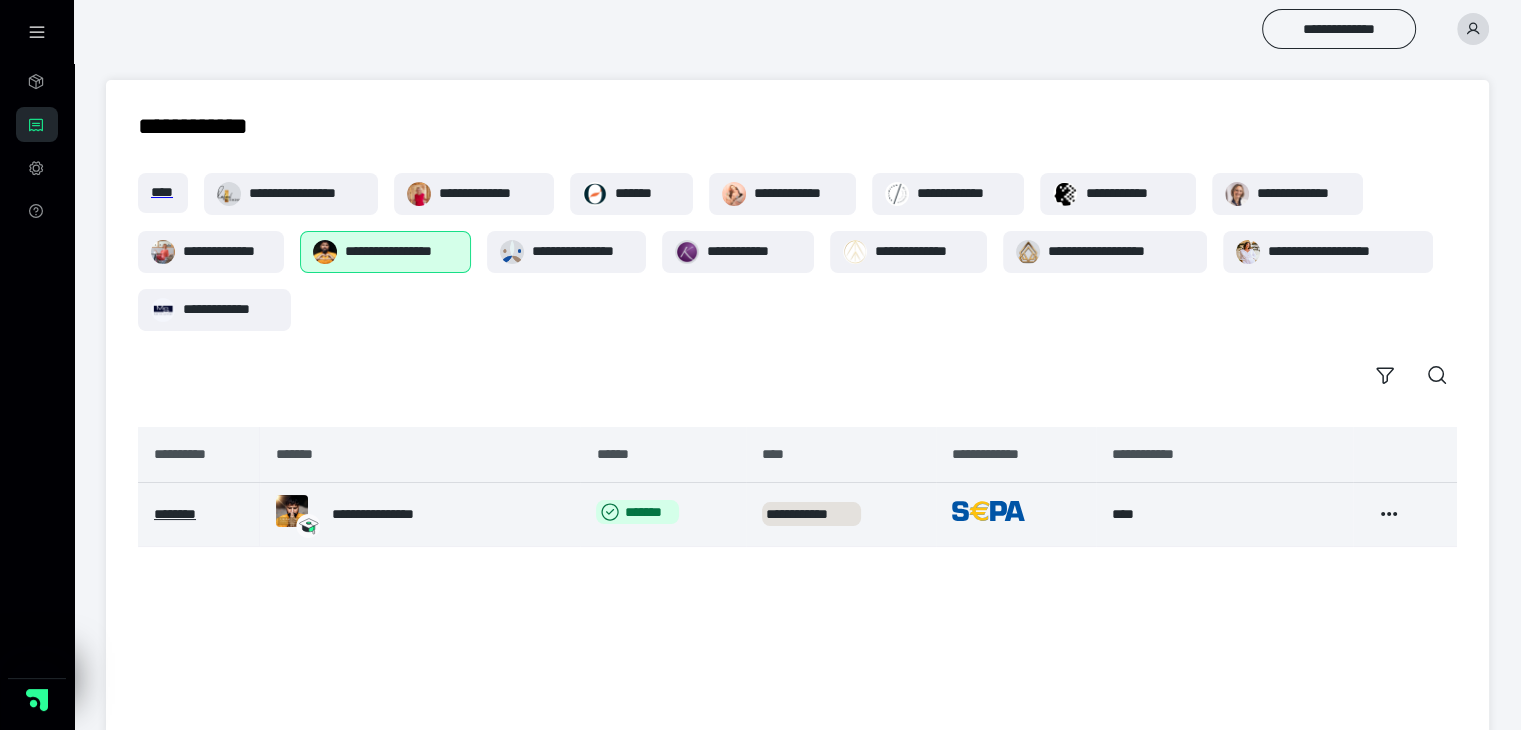 click on "**********" at bounding box center [399, 514] 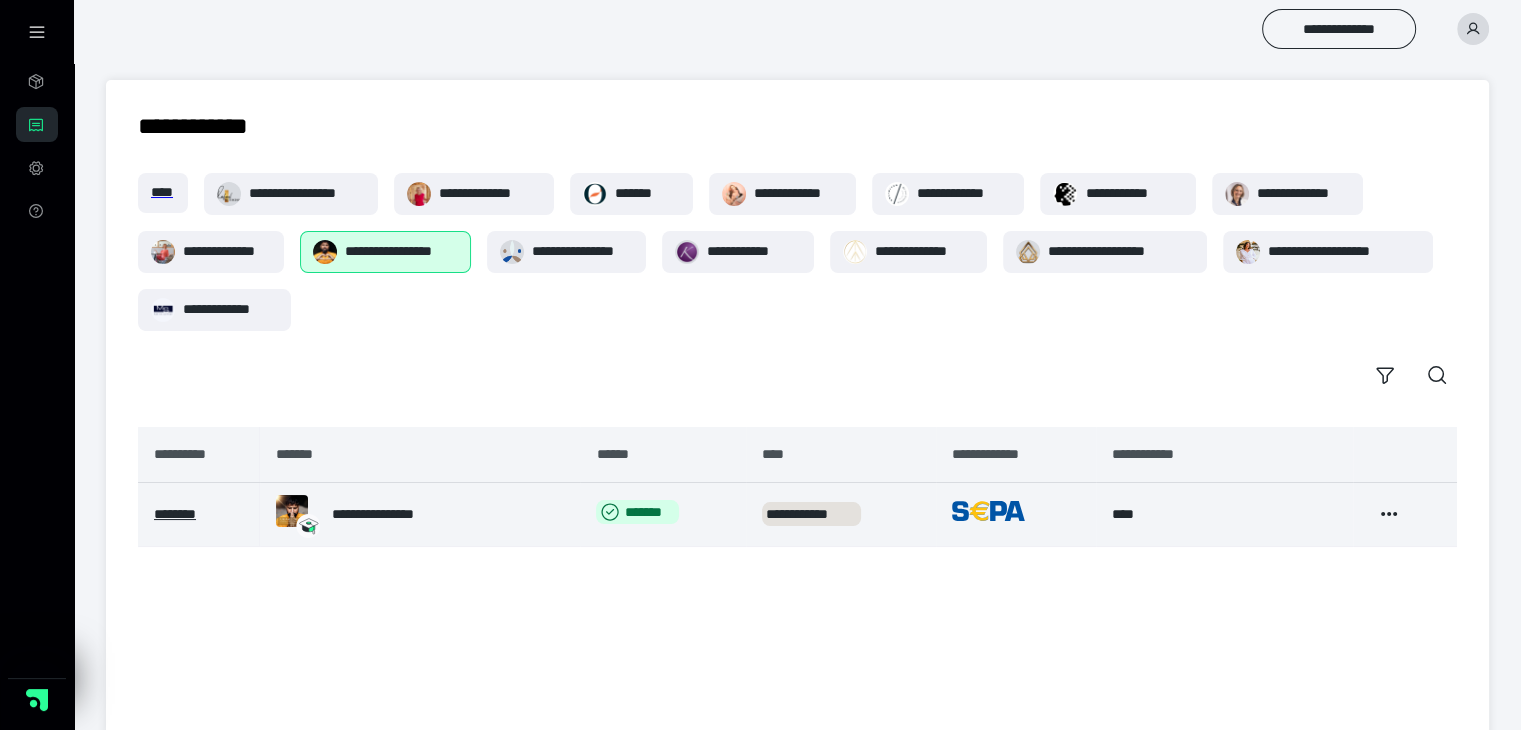 click at bounding box center (292, 511) 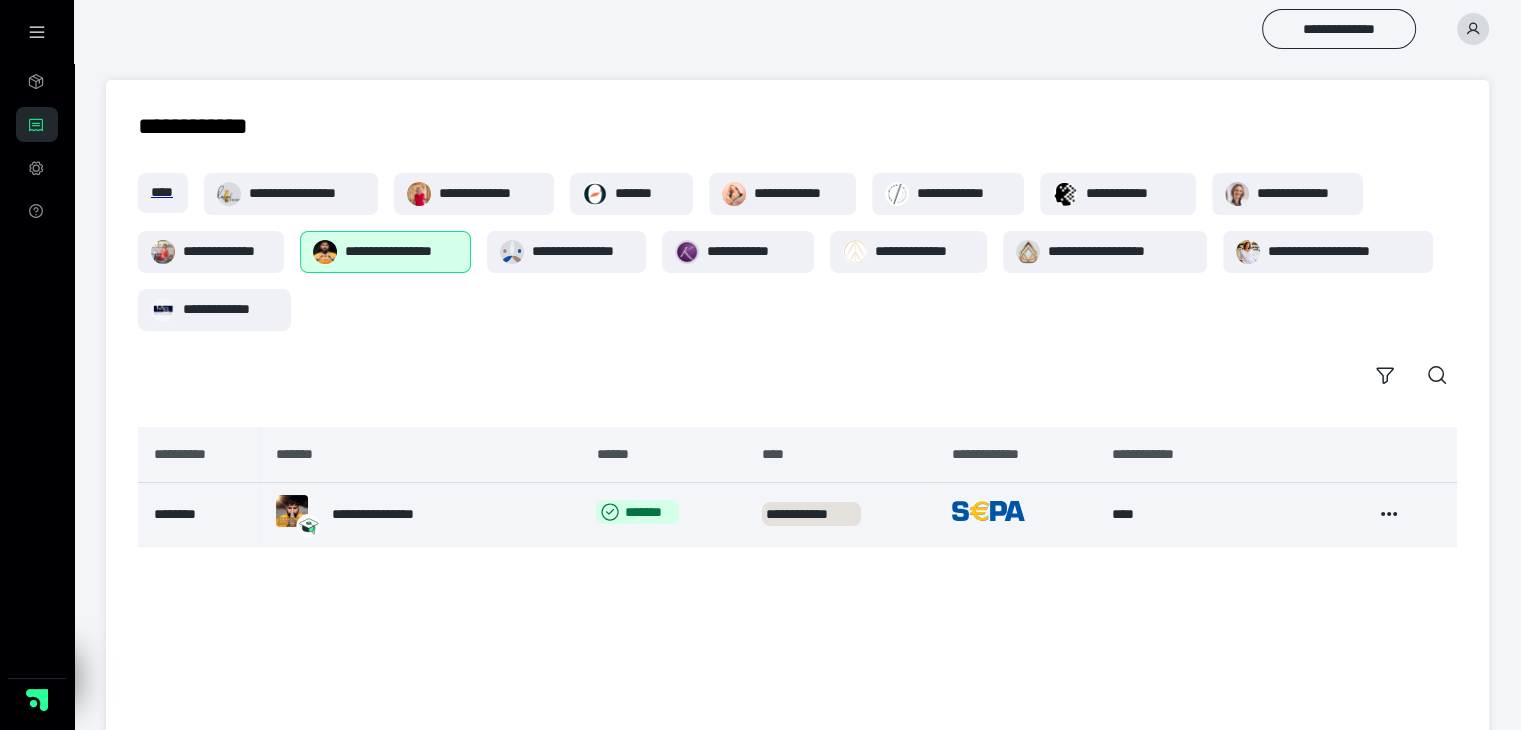 click on "********" at bounding box center [175, 514] 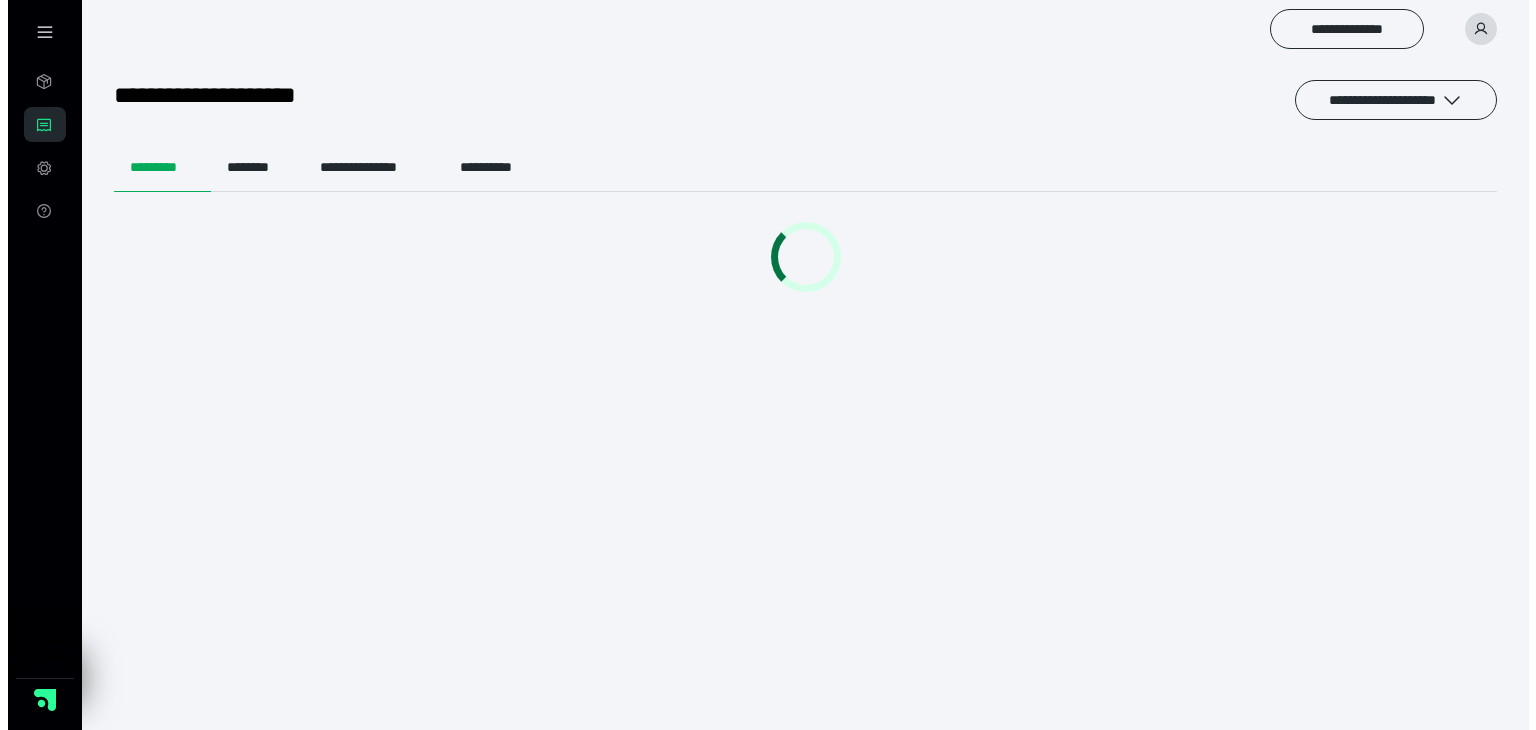 scroll, scrollTop: 0, scrollLeft: 0, axis: both 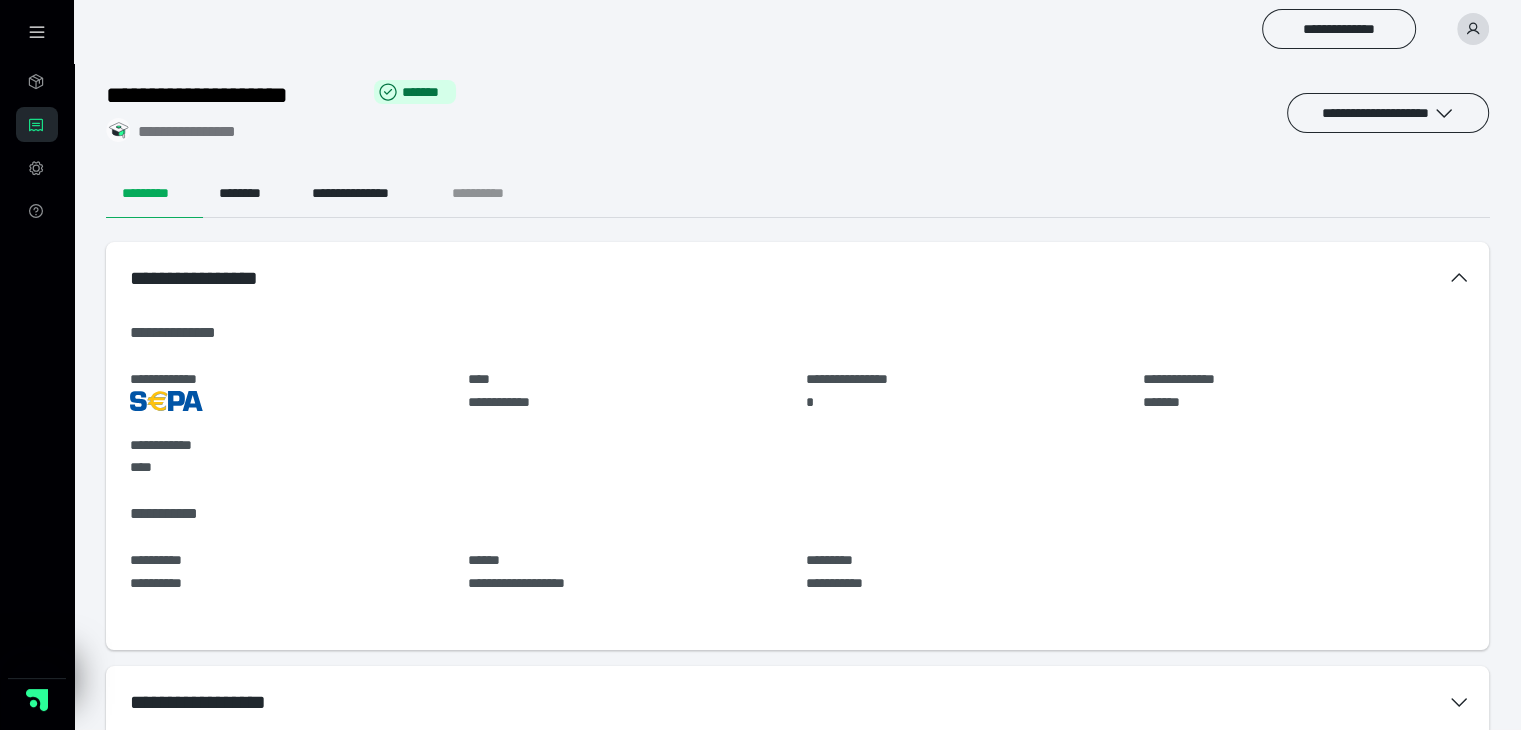 click on "**********" at bounding box center [494, 194] 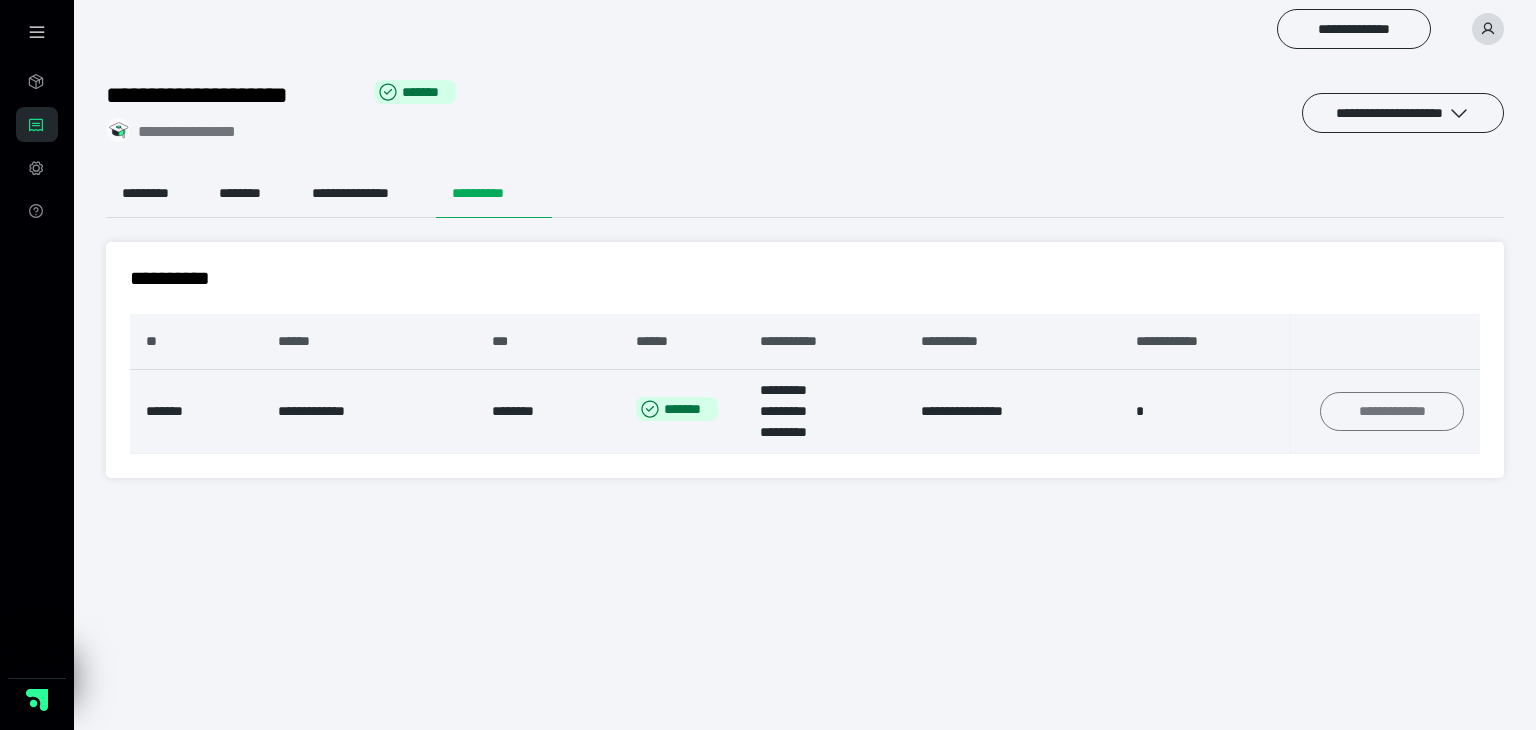 click on "**********" at bounding box center (1392, 412) 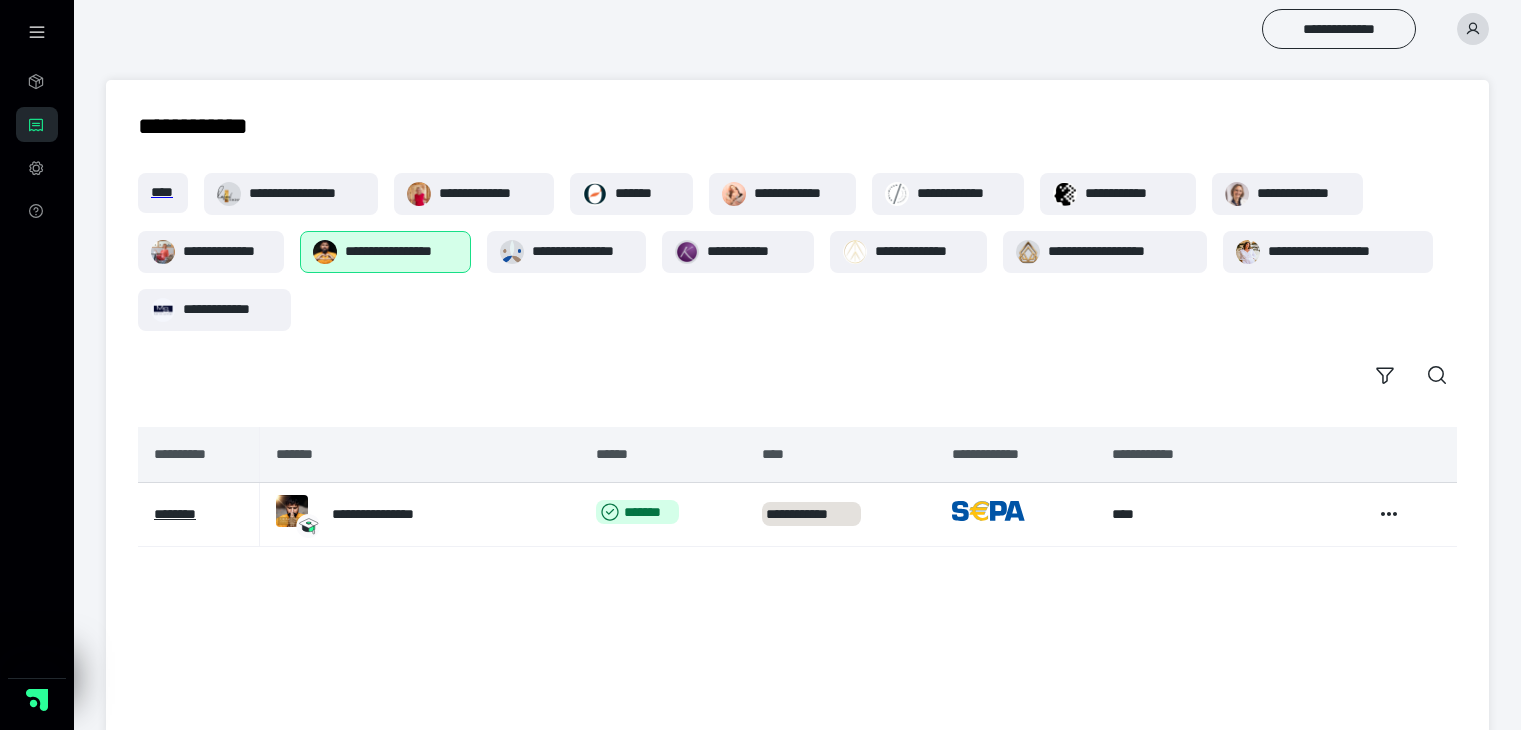 scroll, scrollTop: 0, scrollLeft: 0, axis: both 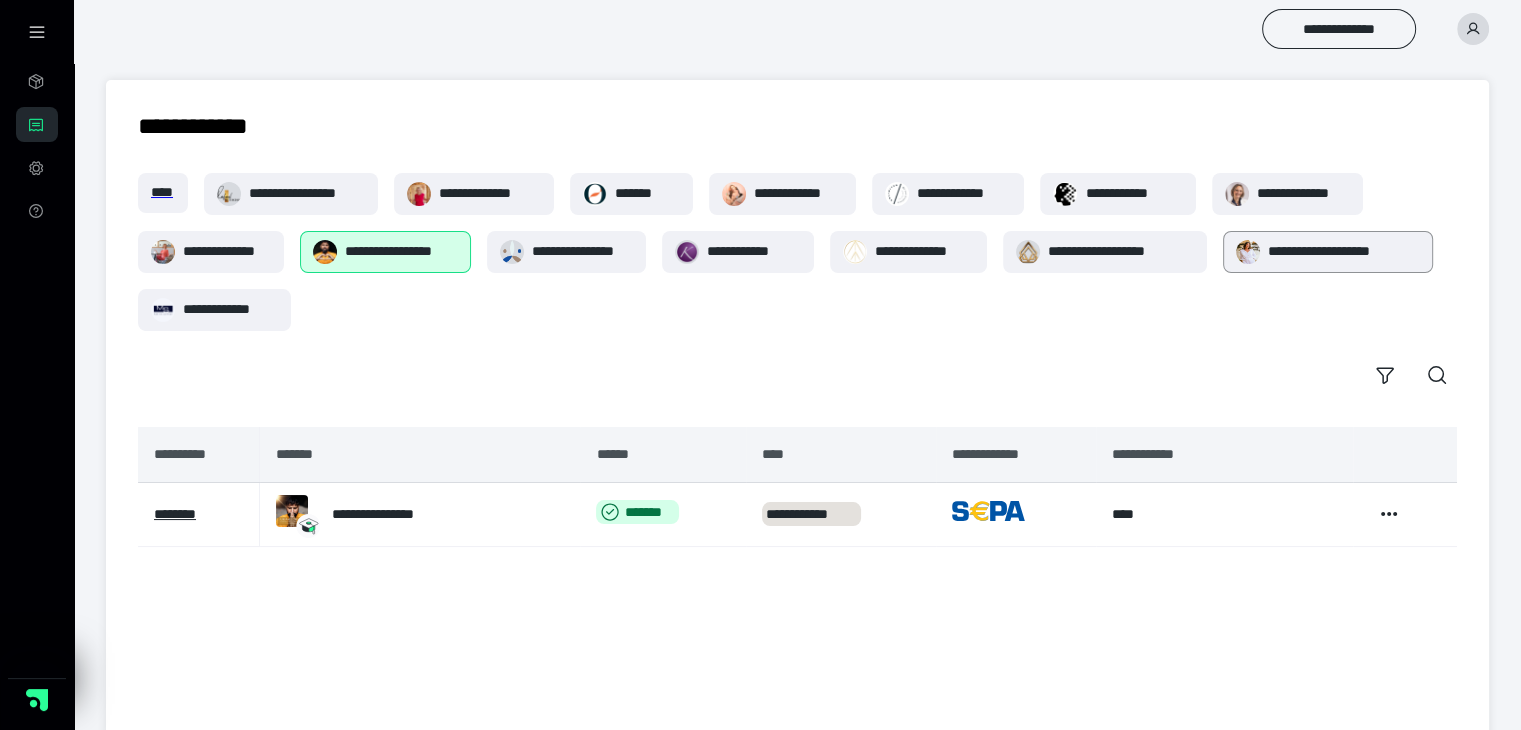 click on "**********" at bounding box center (1344, 251) 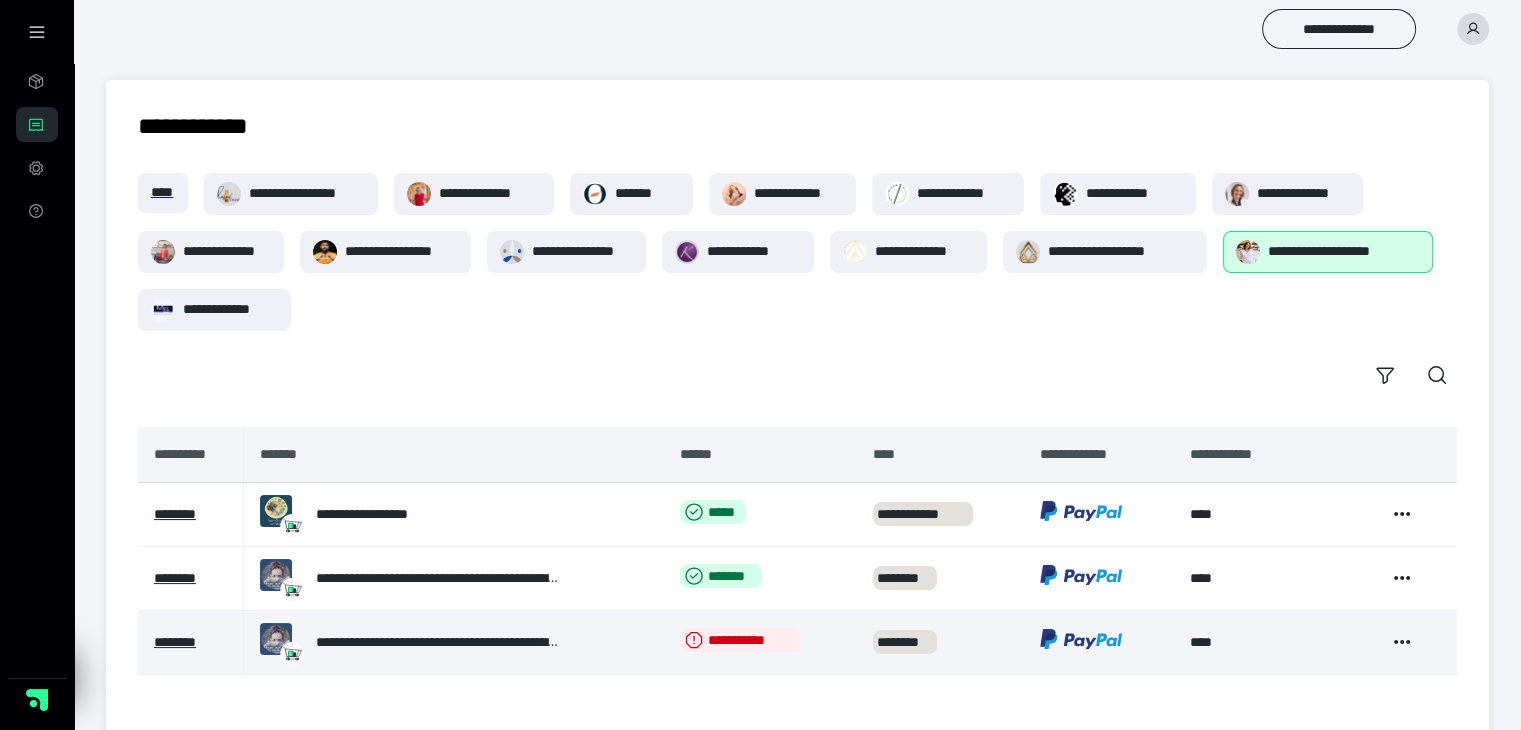 click at bounding box center (276, 639) 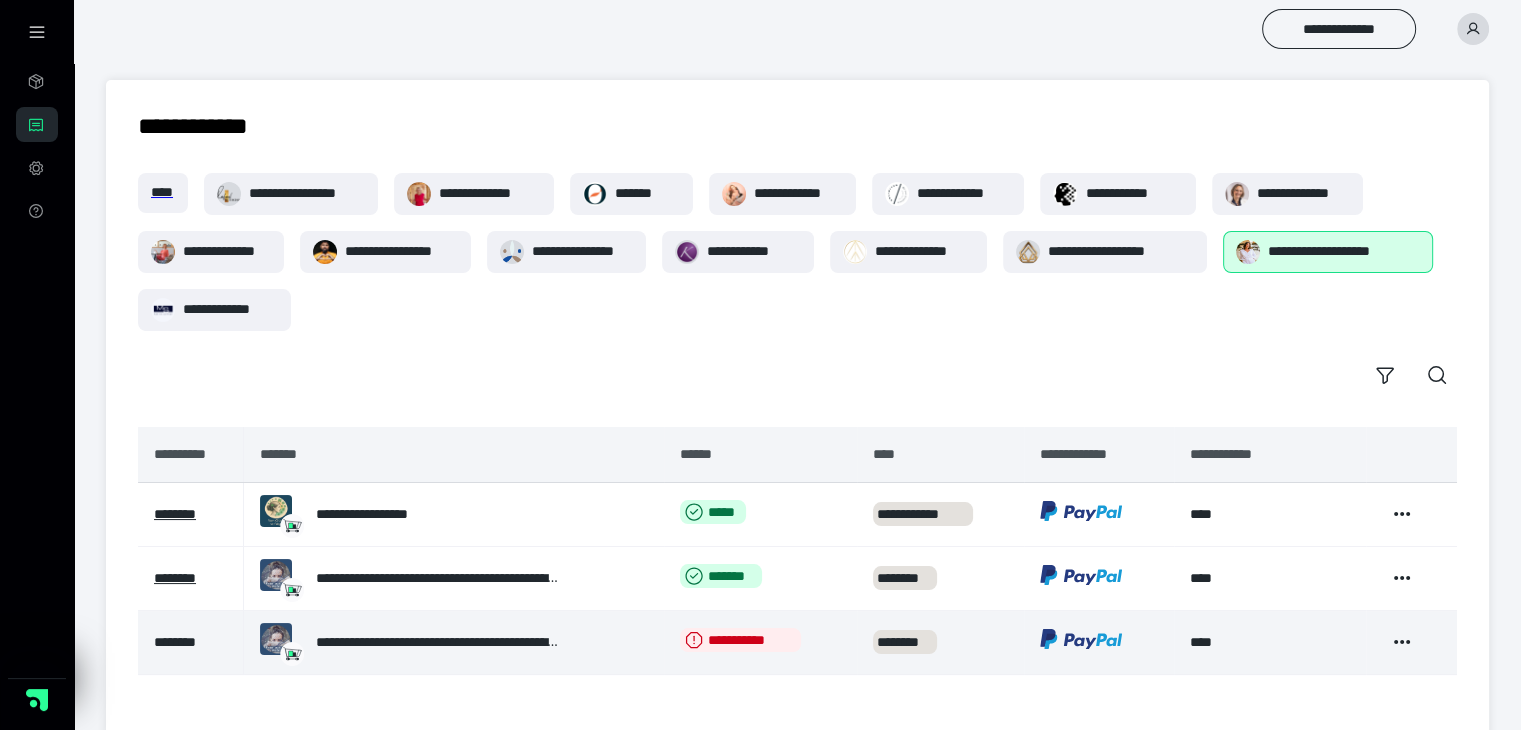 click on "********" at bounding box center (175, 642) 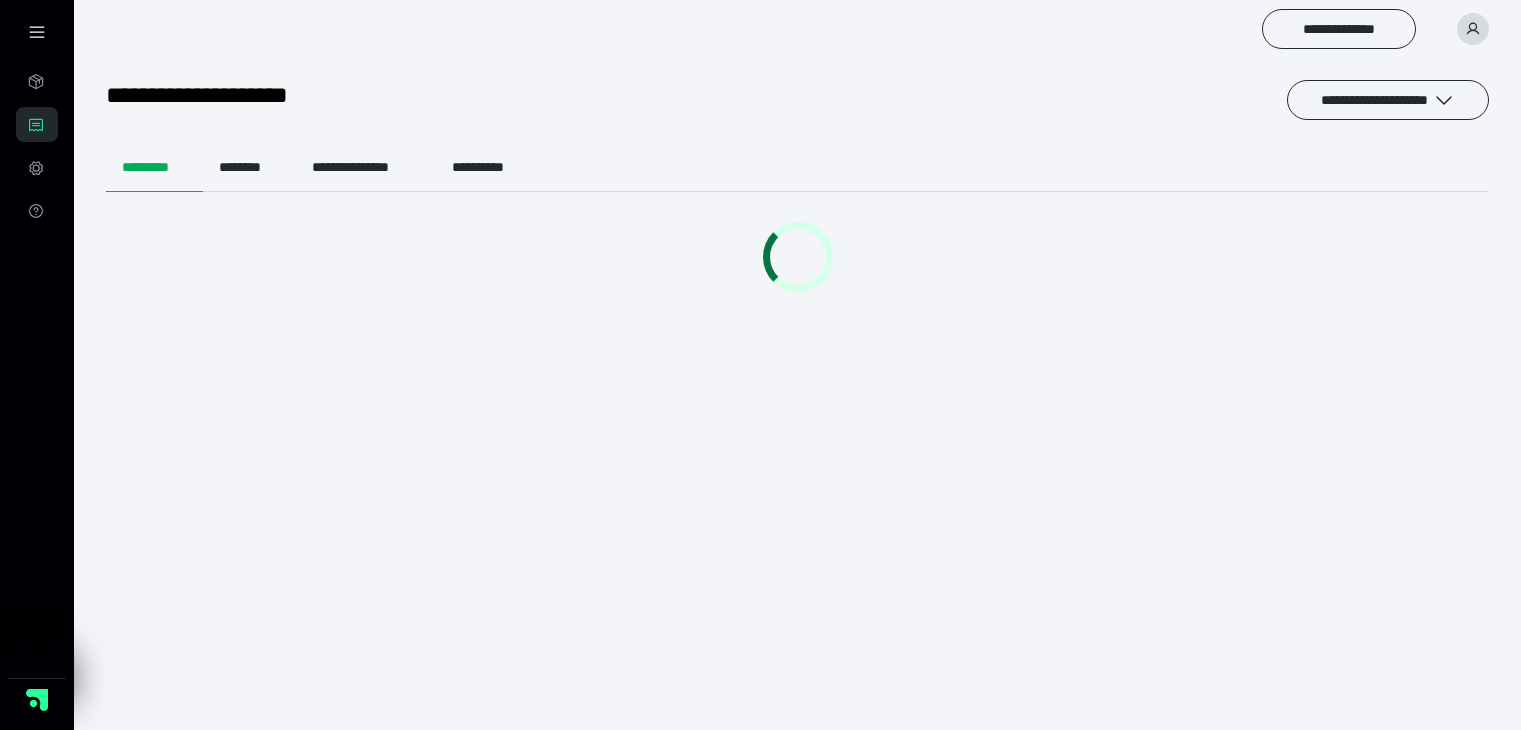 scroll, scrollTop: 0, scrollLeft: 0, axis: both 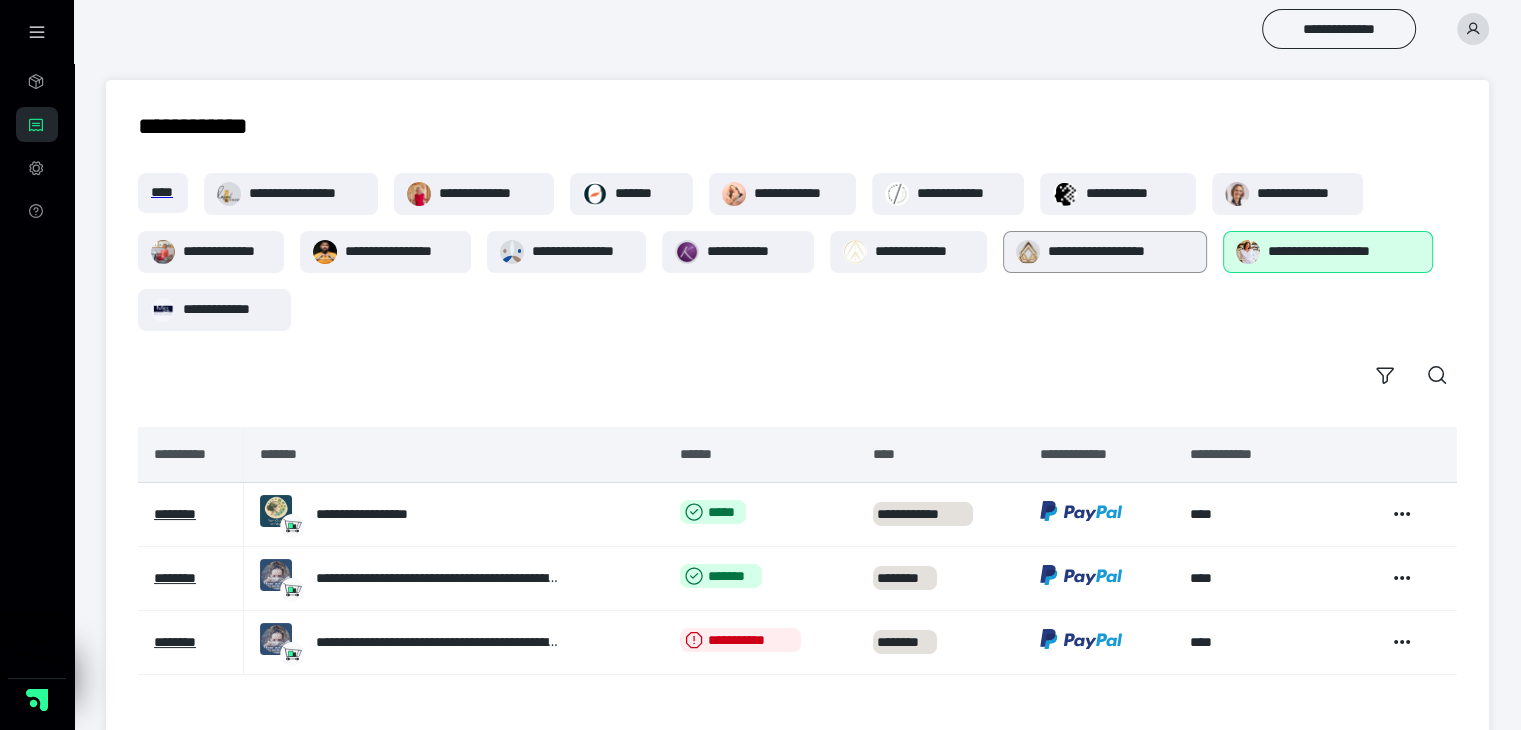 click on "**********" at bounding box center (1121, 251) 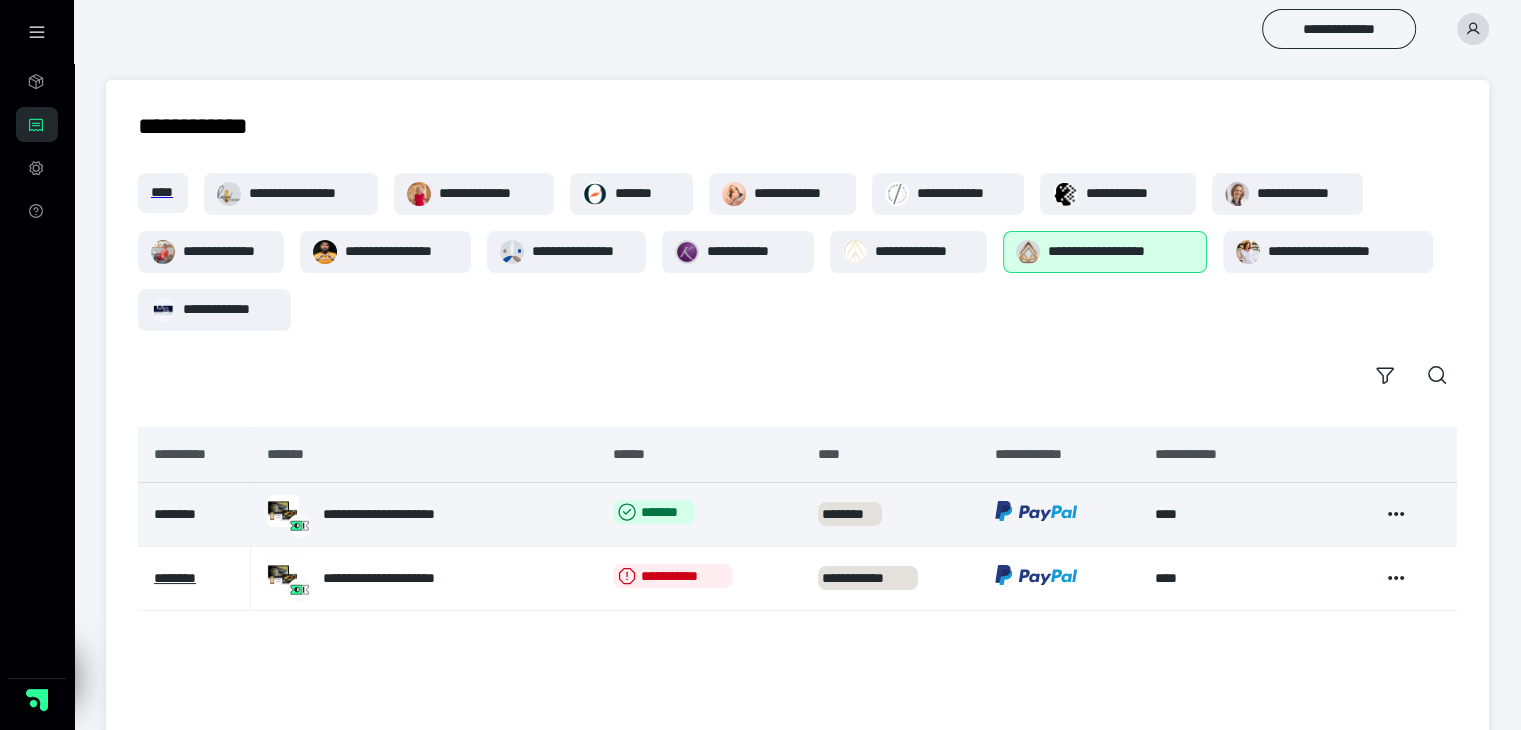 click on "********" at bounding box center (175, 514) 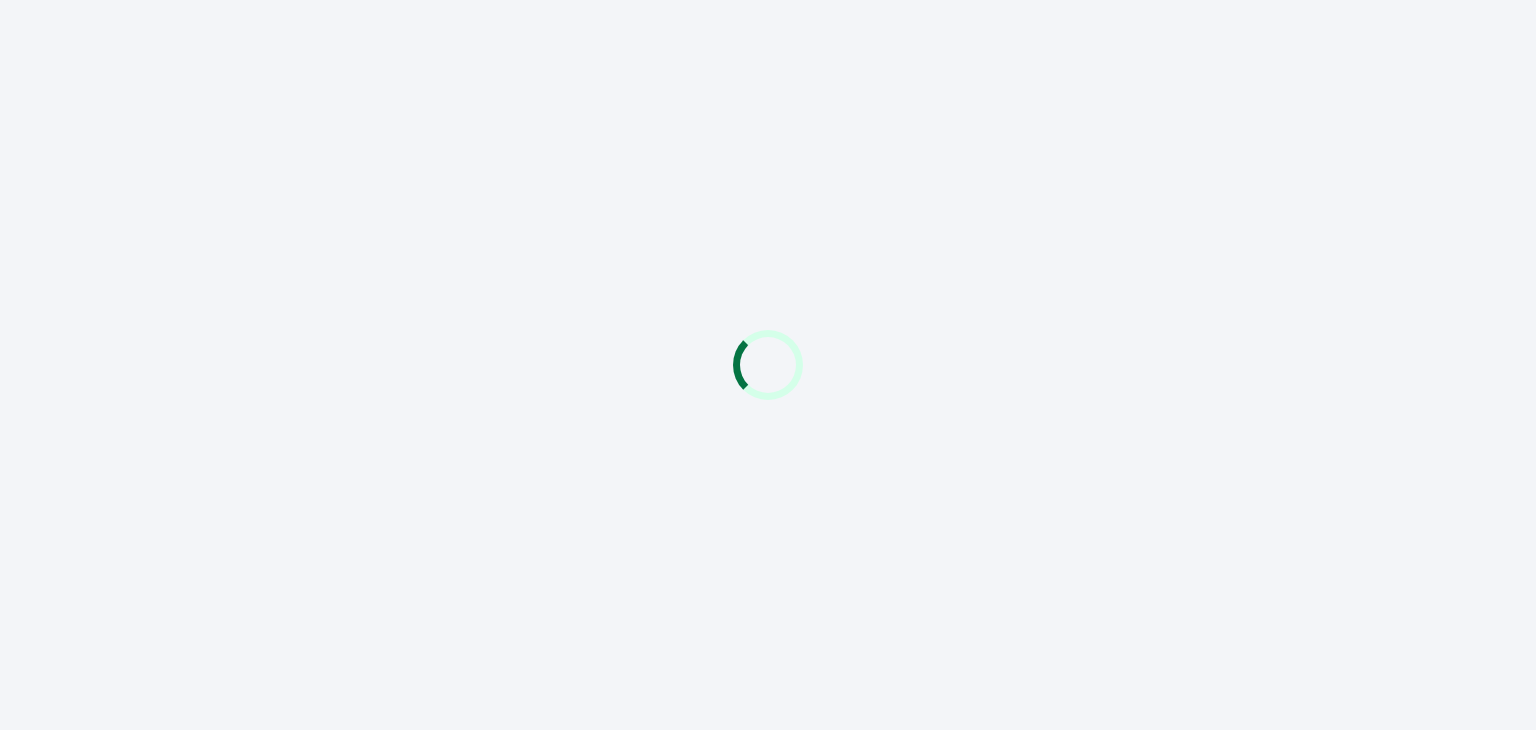 scroll, scrollTop: 0, scrollLeft: 0, axis: both 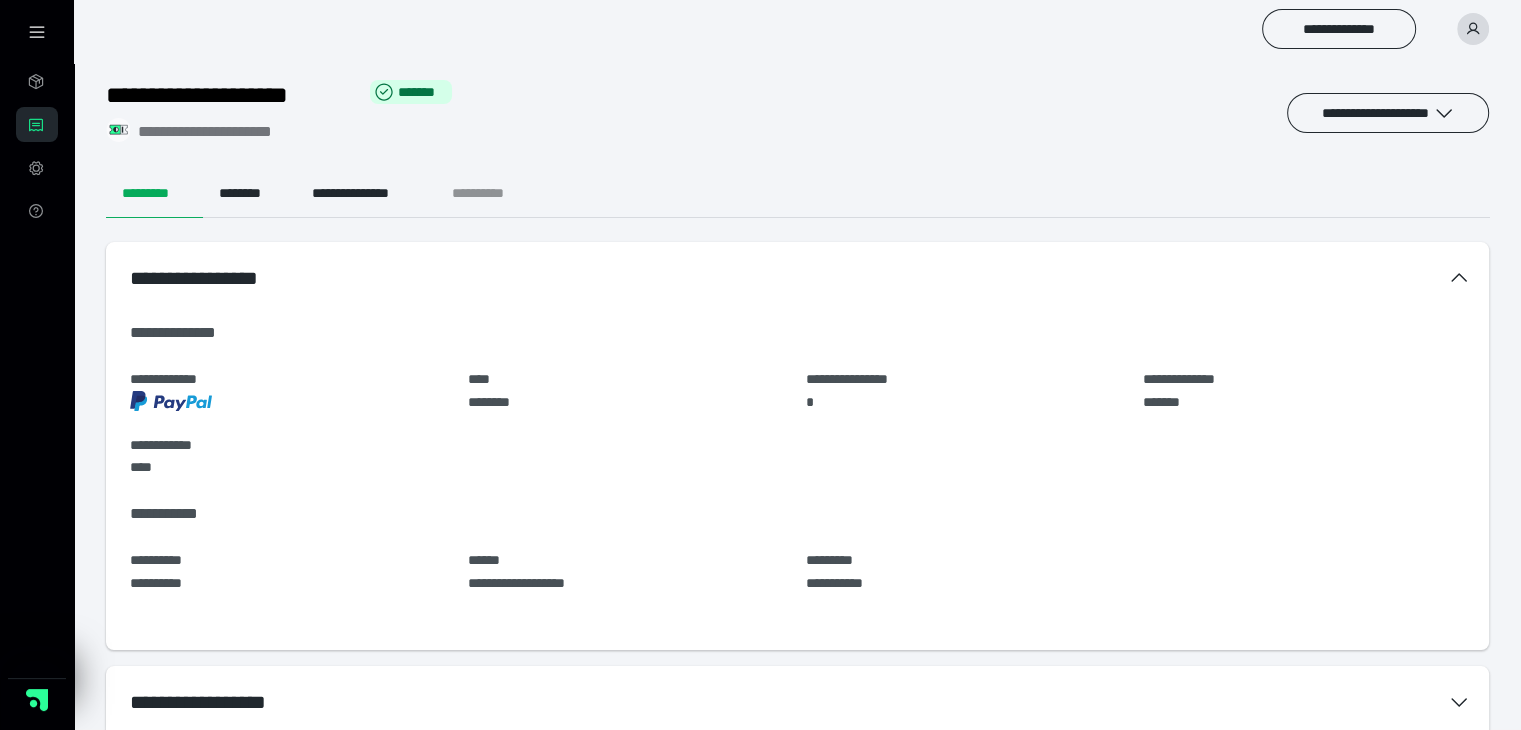 click on "**********" at bounding box center (494, 194) 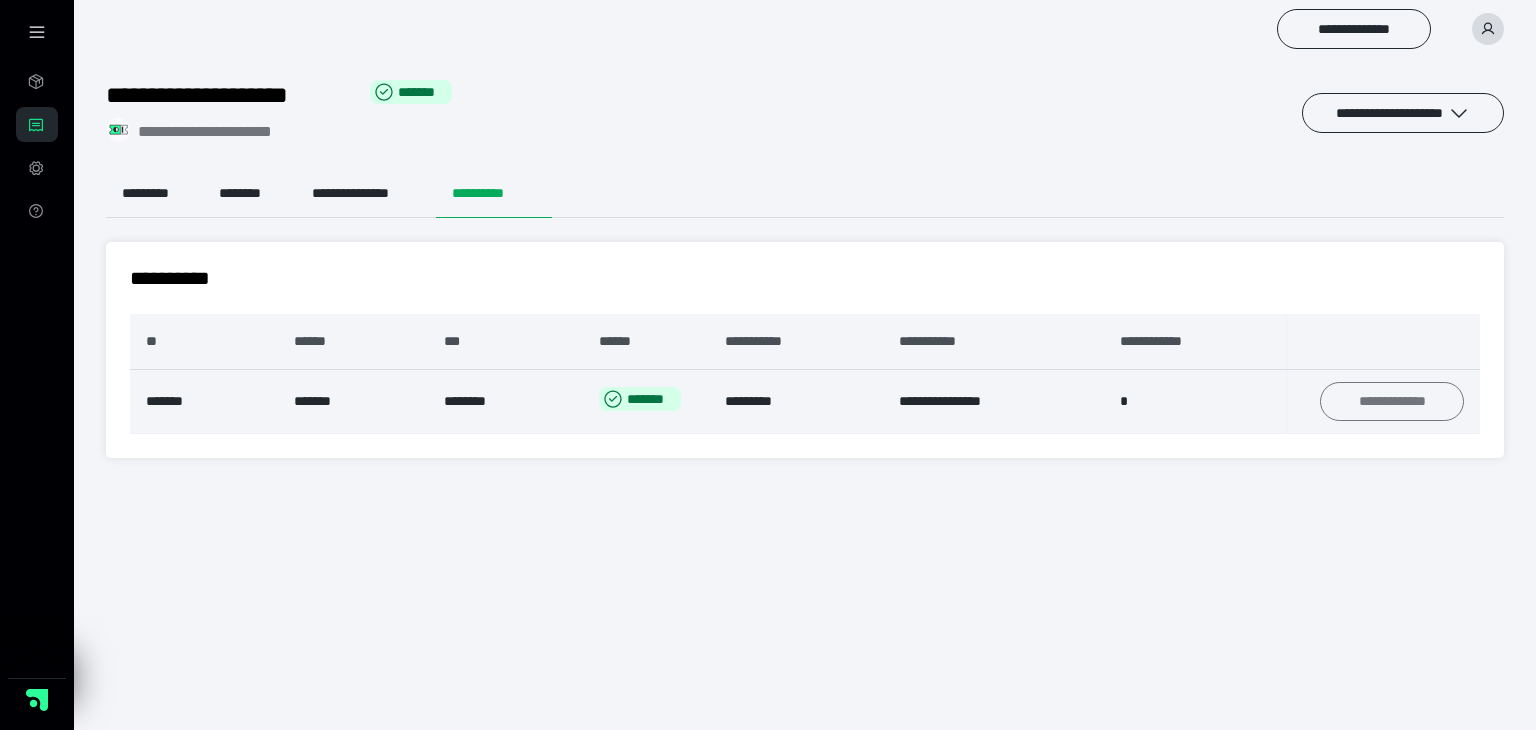 click on "**********" at bounding box center [1392, 402] 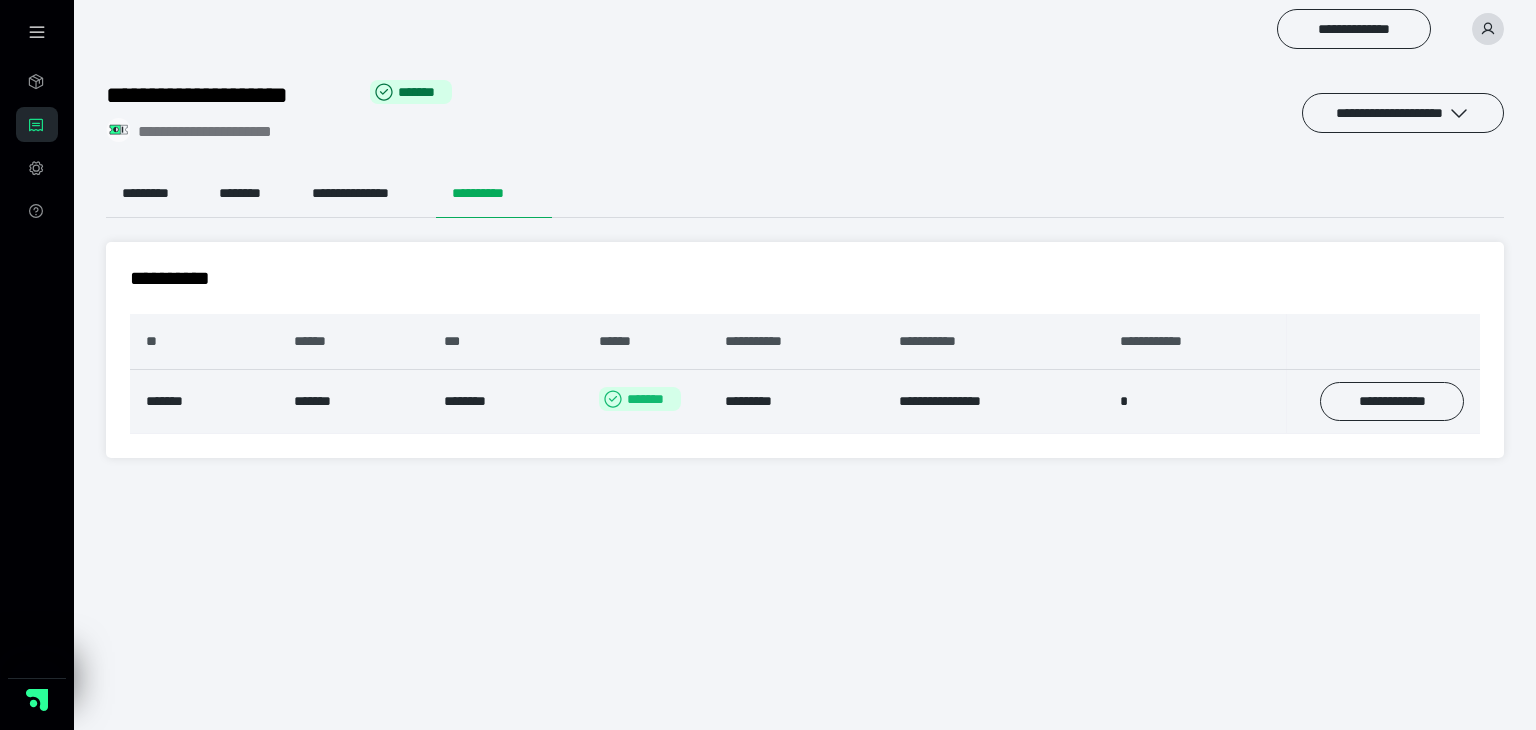 click on "*******" at bounding box center (640, 399) 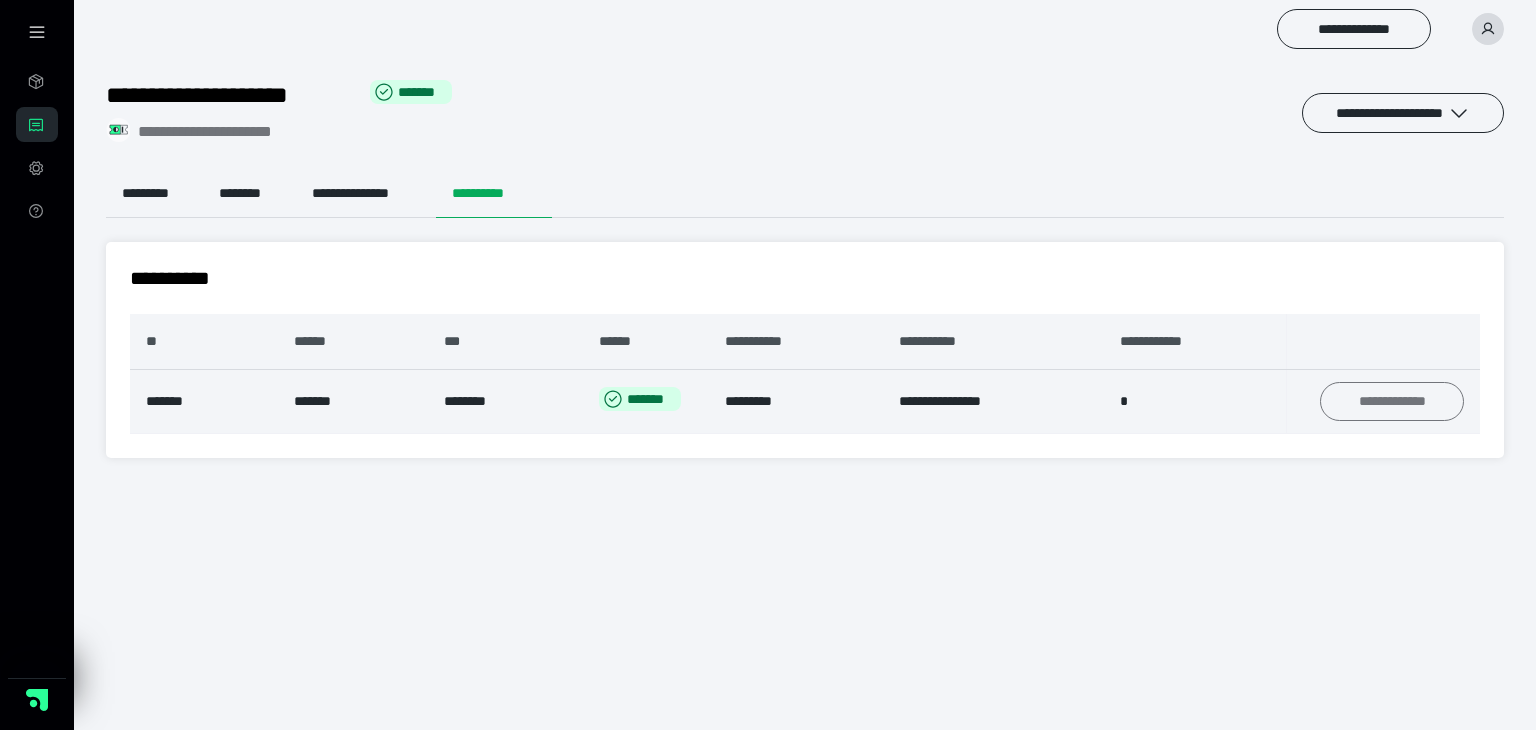 click on "**********" at bounding box center (1392, 402) 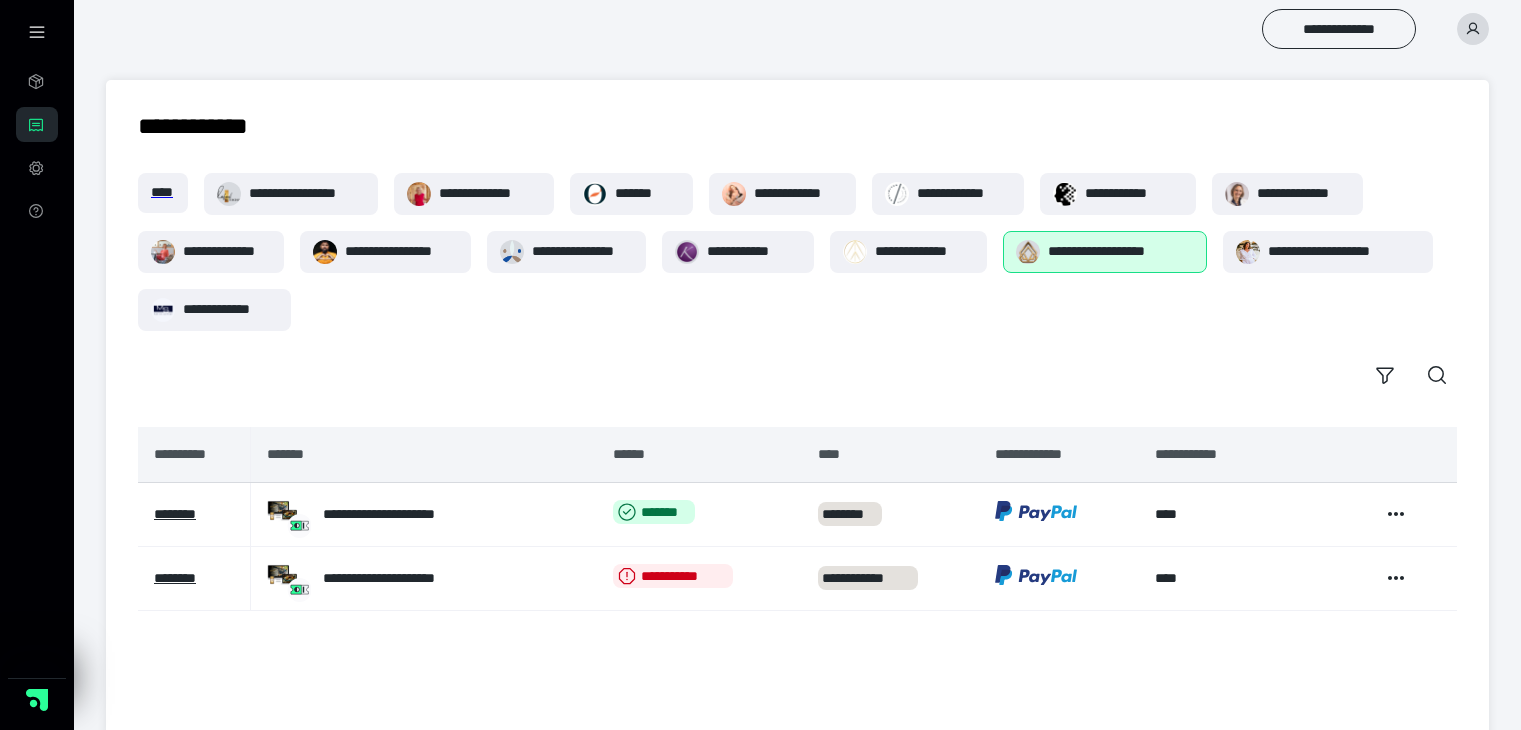 scroll, scrollTop: 0, scrollLeft: 0, axis: both 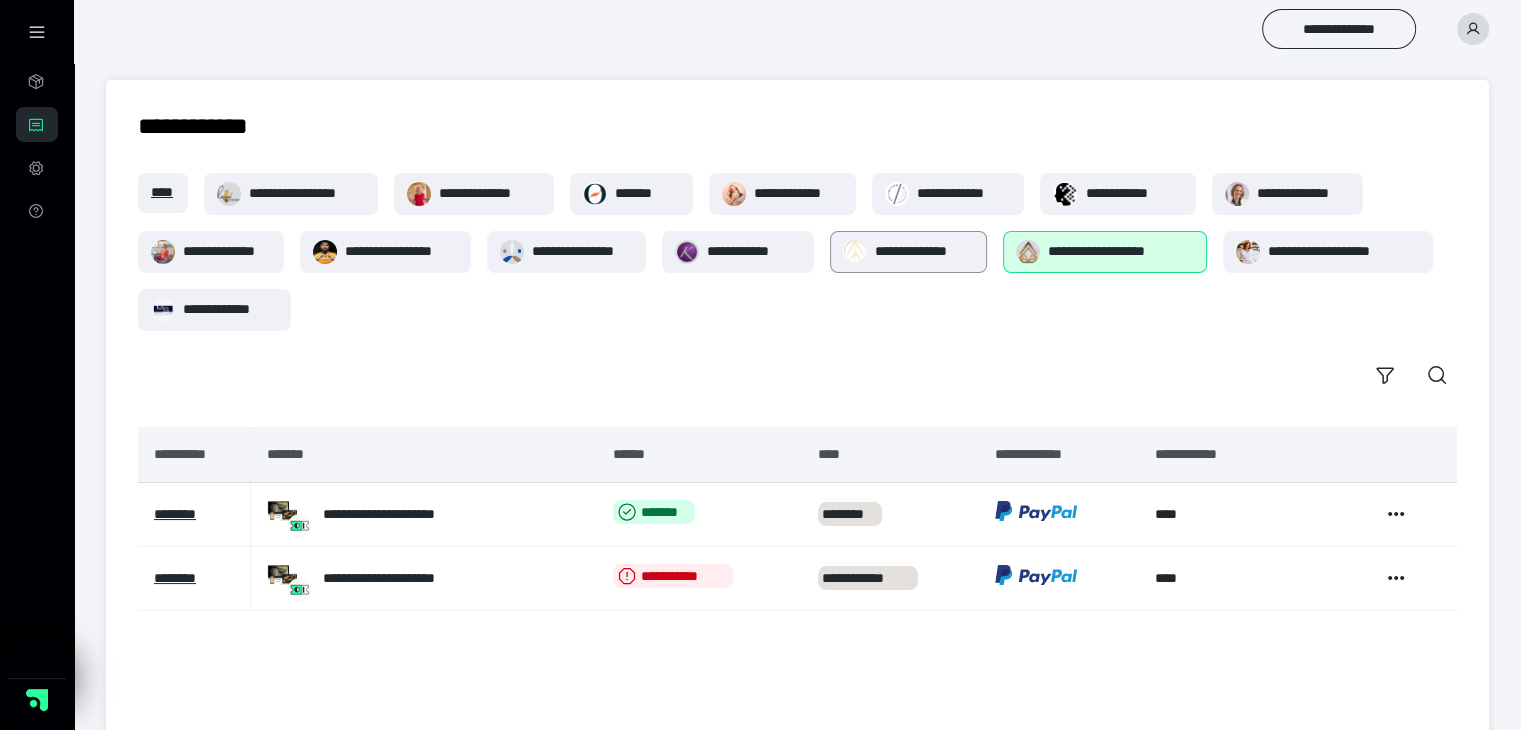 click on "**********" at bounding box center [924, 251] 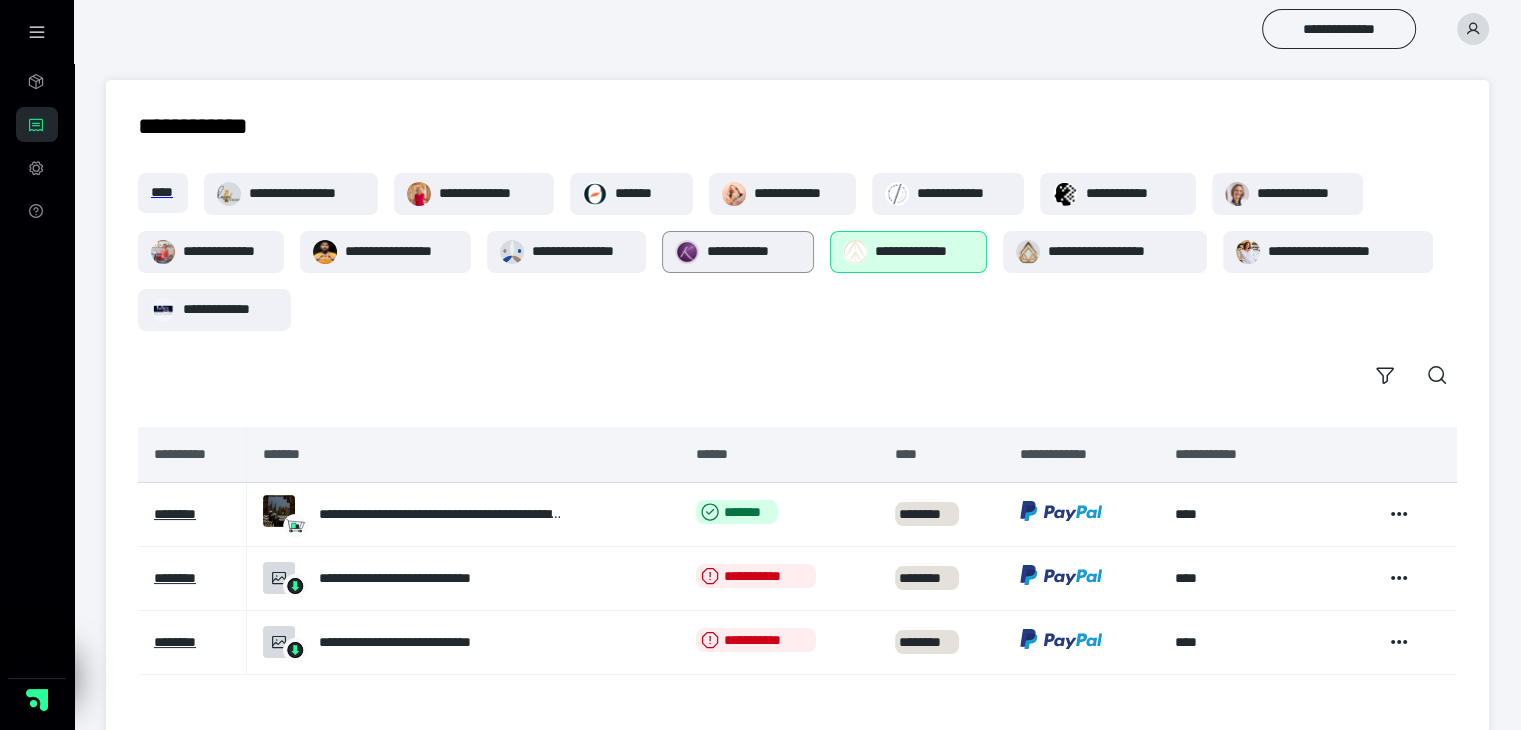 click on "**********" at bounding box center [754, 251] 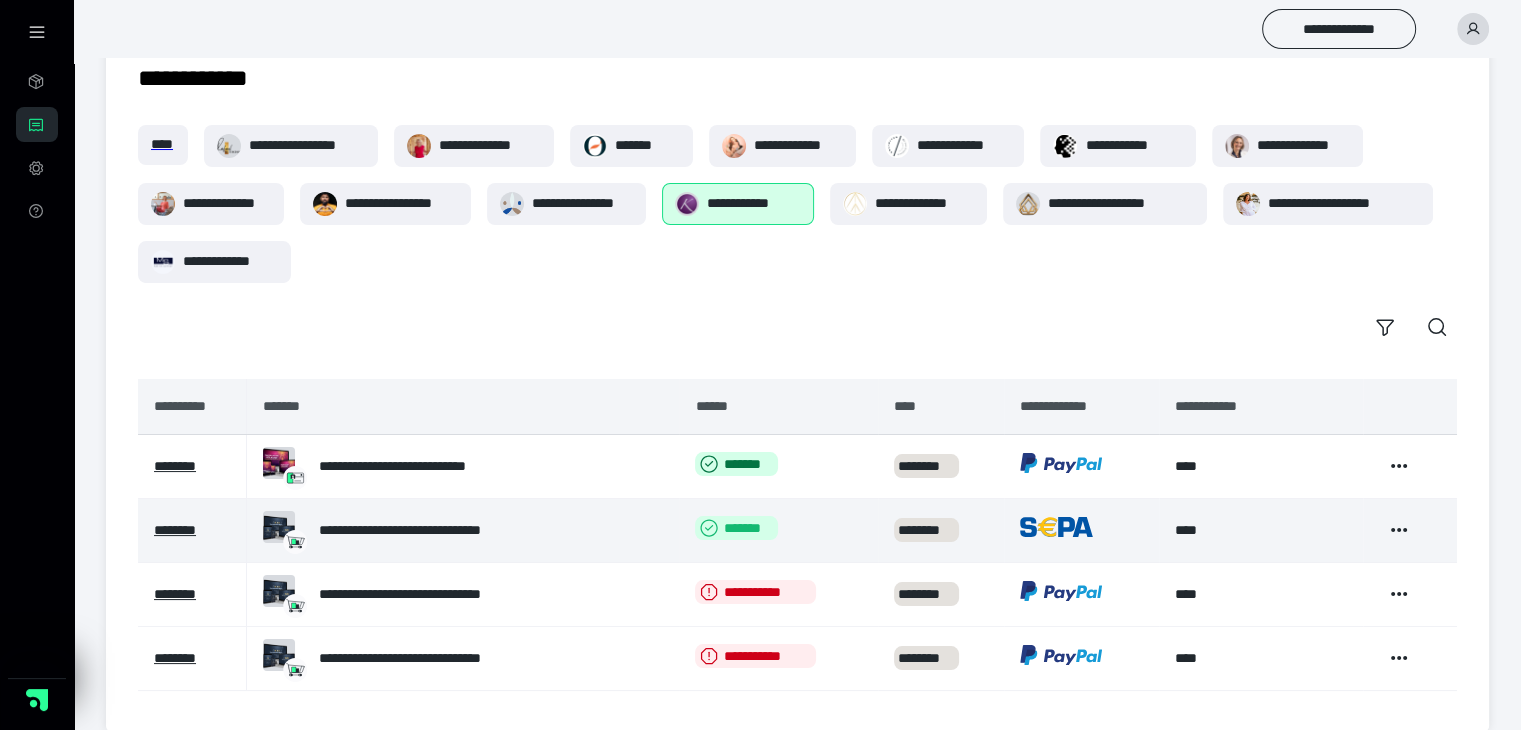 scroll, scrollTop: 72, scrollLeft: 0, axis: vertical 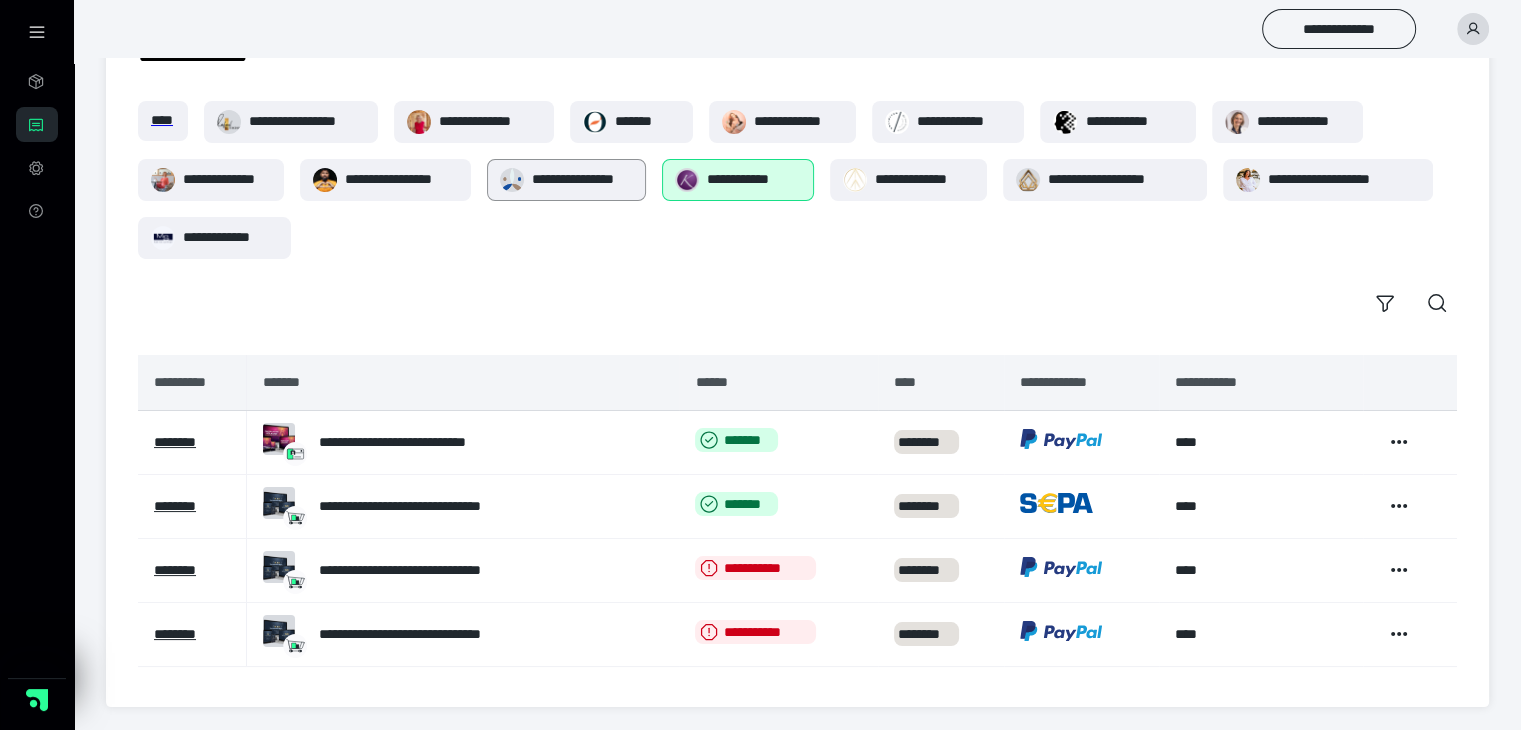 click on "**********" at bounding box center [582, 179] 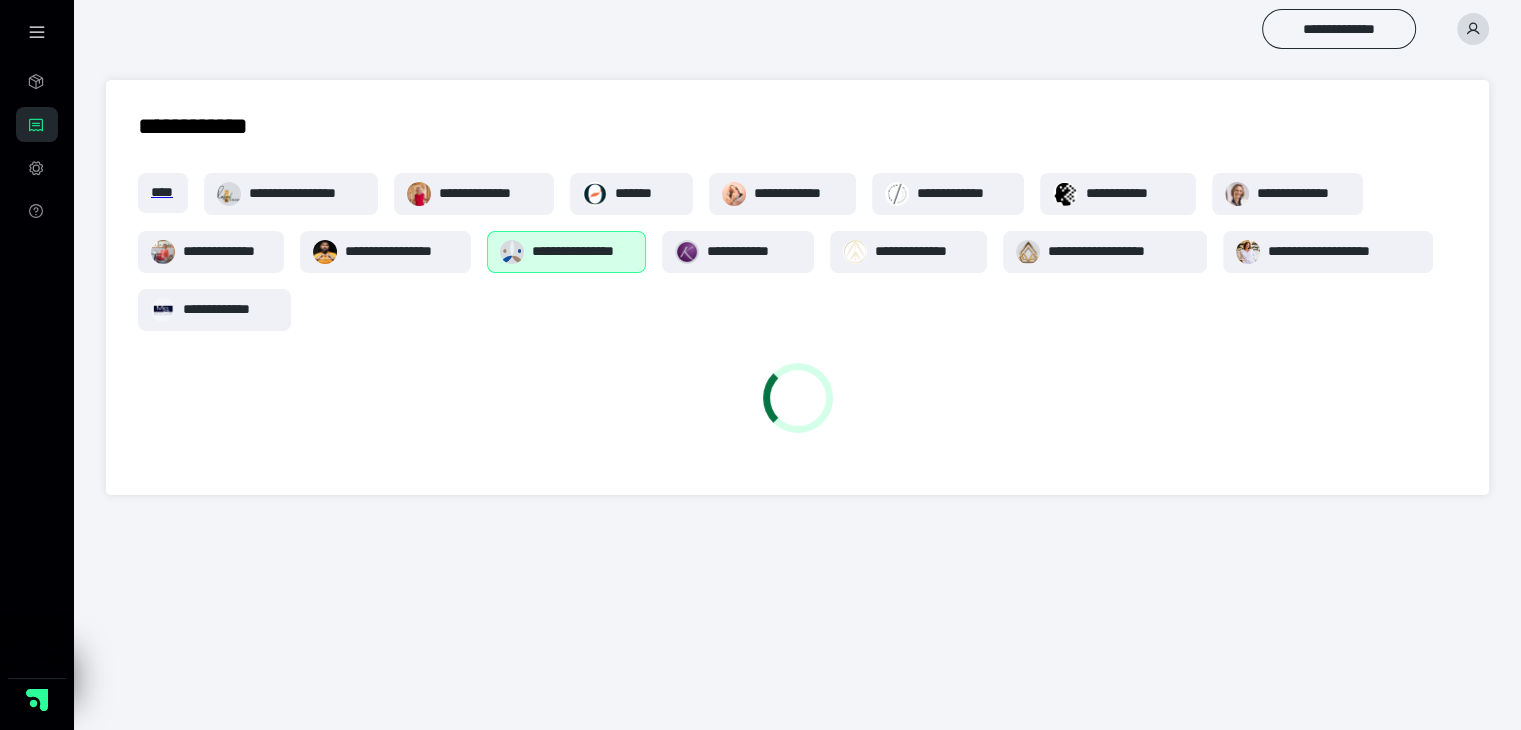 scroll, scrollTop: 0, scrollLeft: 0, axis: both 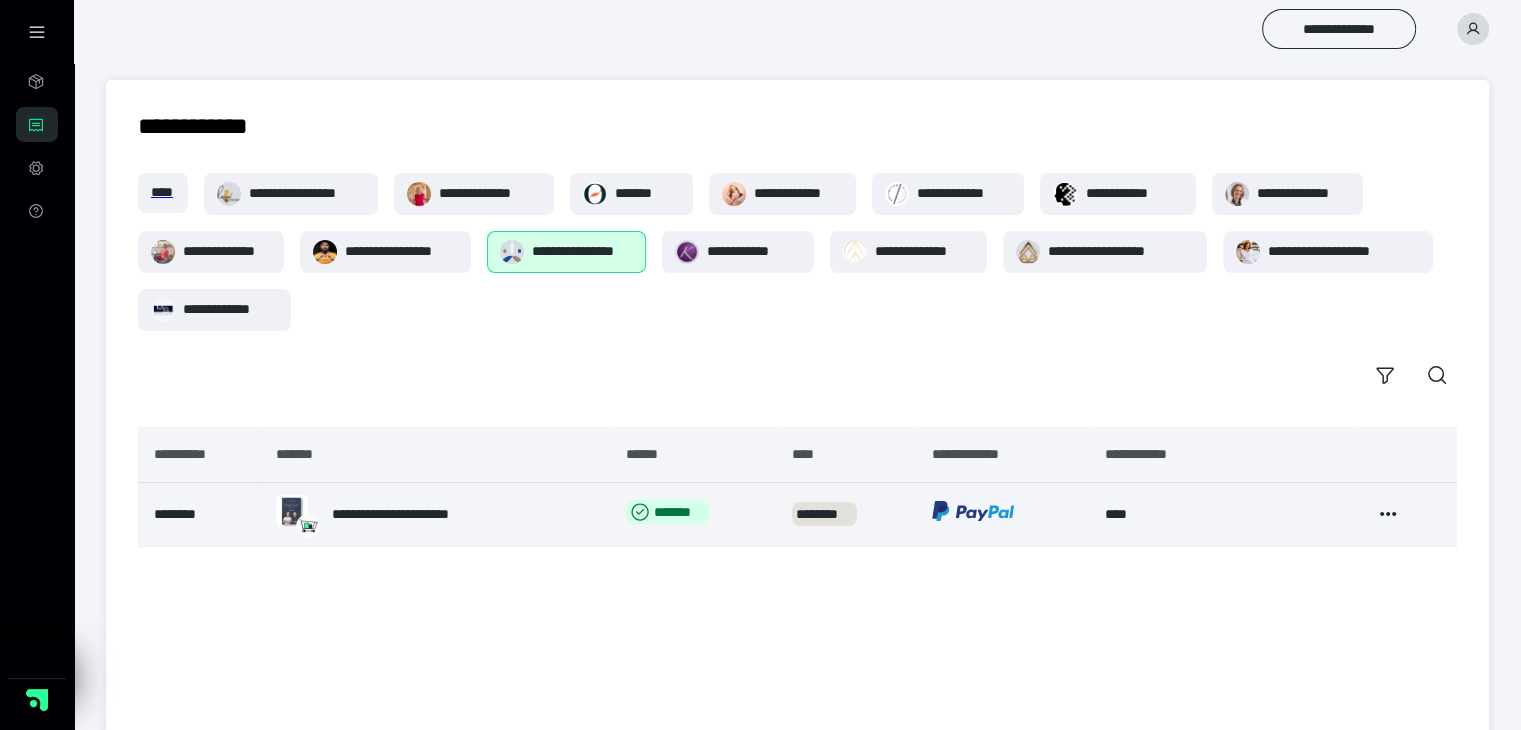 click on "********" at bounding box center [175, 514] 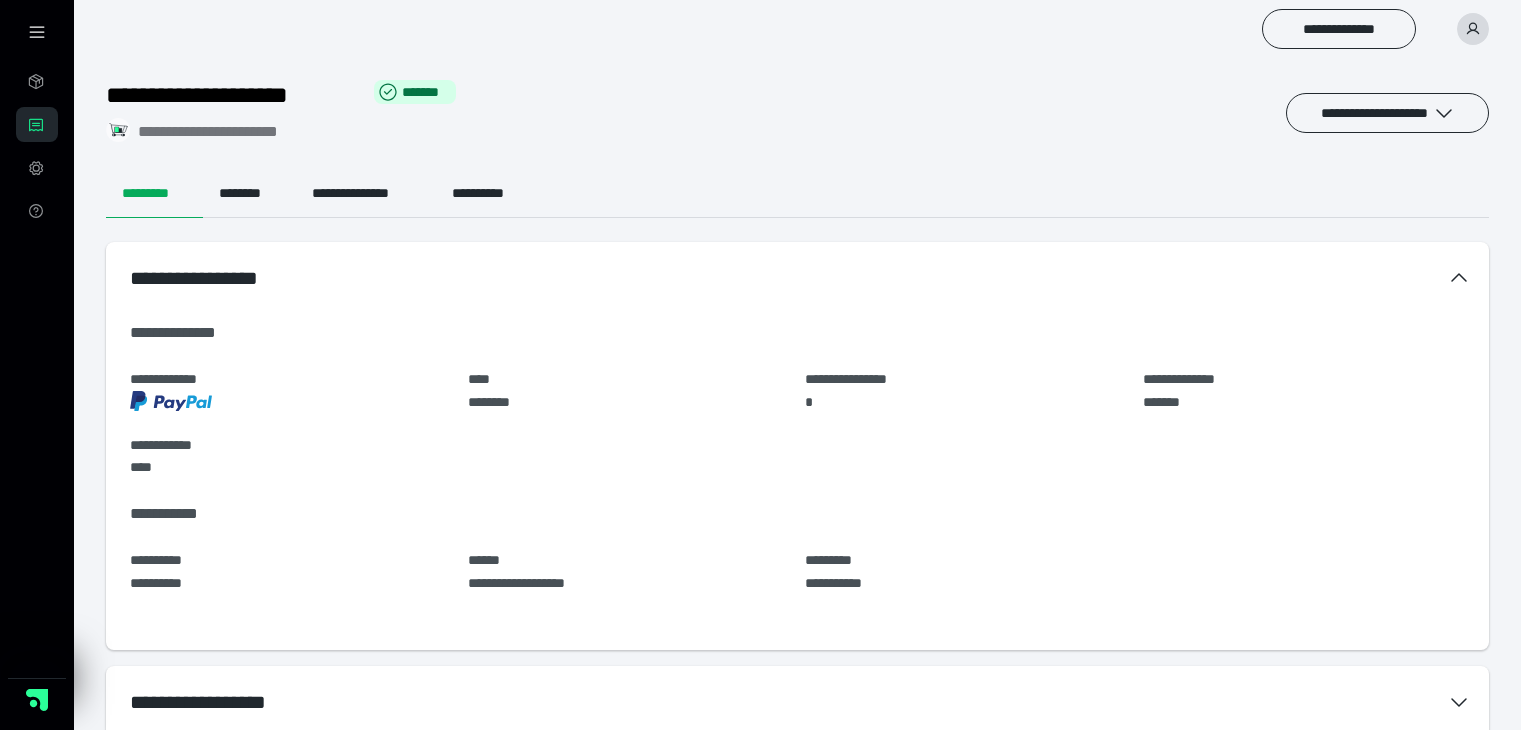 scroll, scrollTop: 0, scrollLeft: 0, axis: both 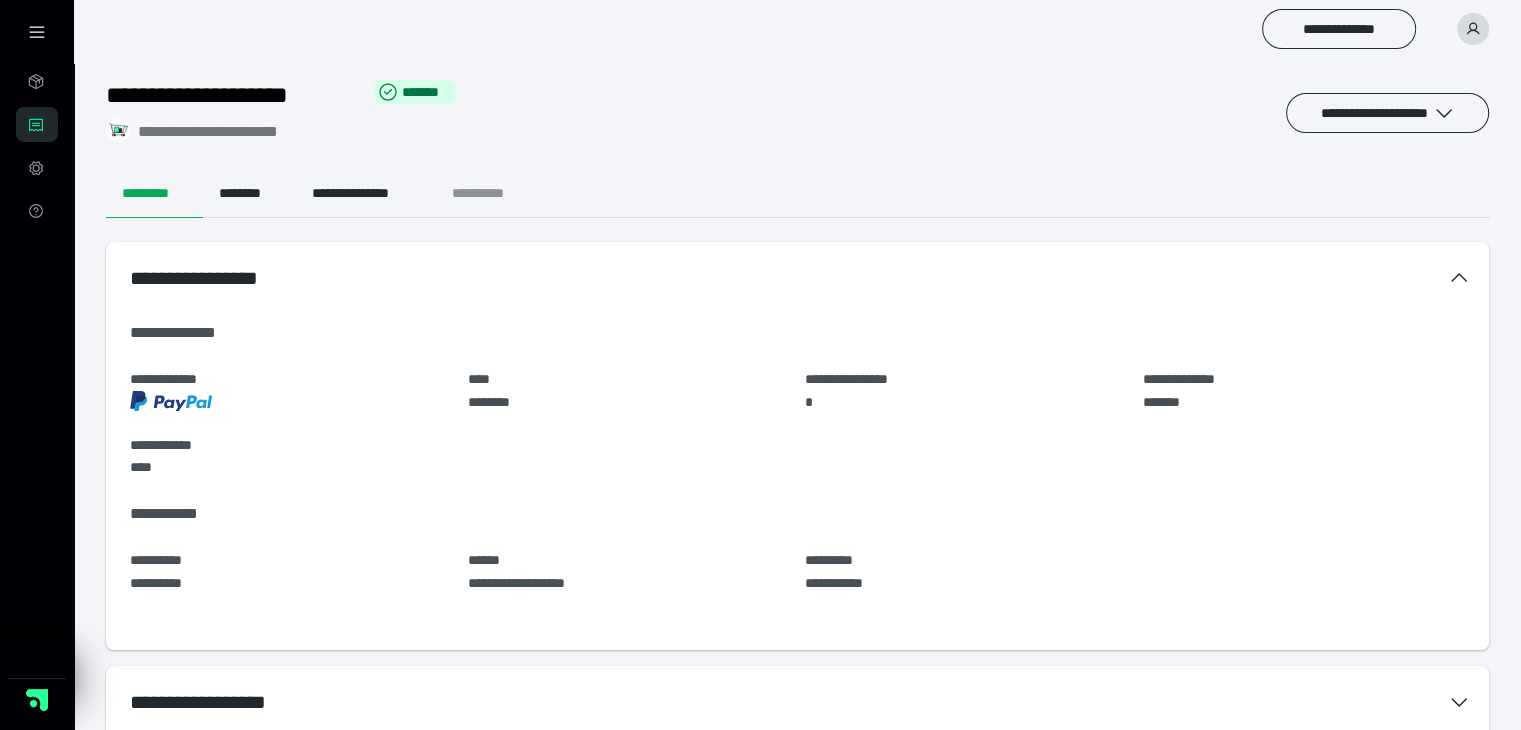 click on "**********" at bounding box center [494, 194] 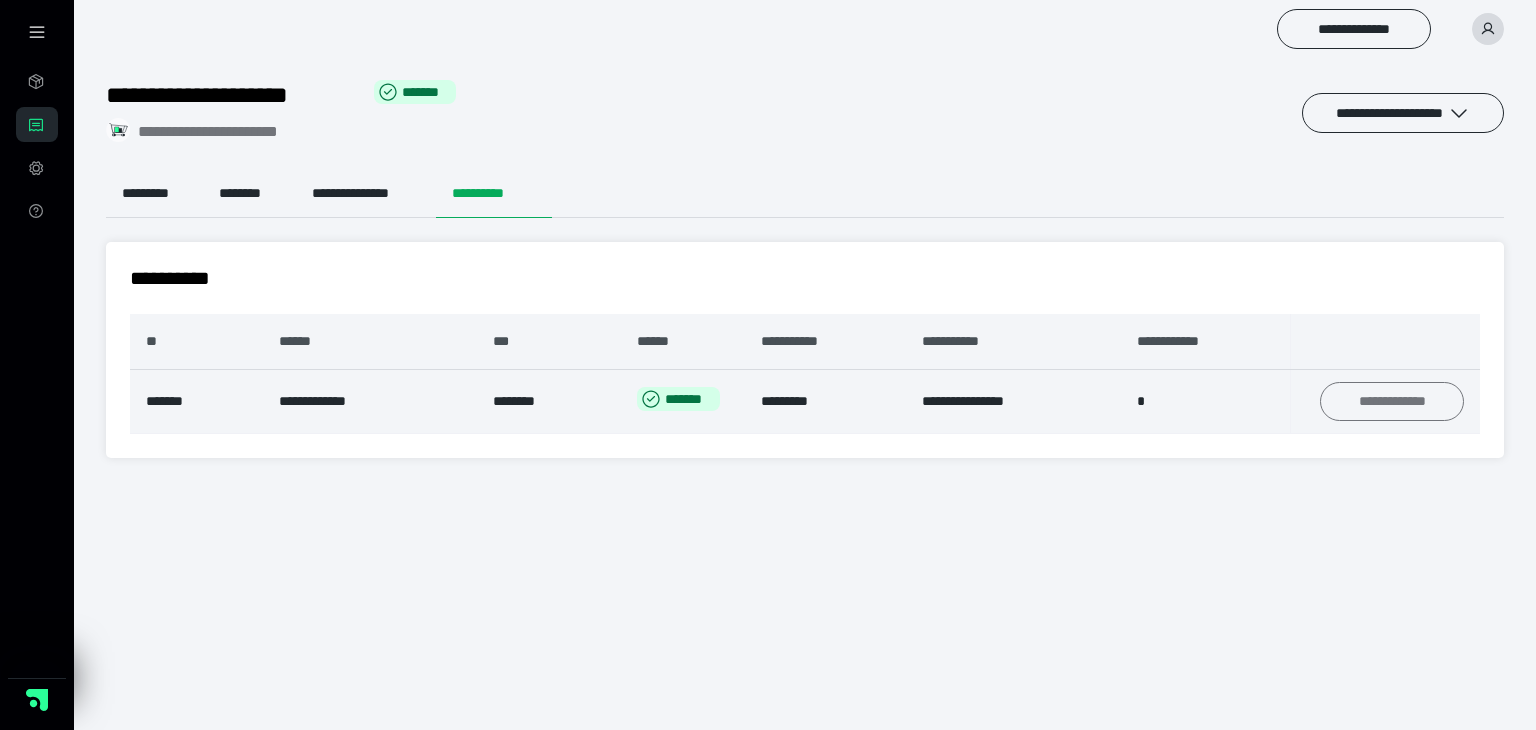 click on "**********" at bounding box center (1392, 402) 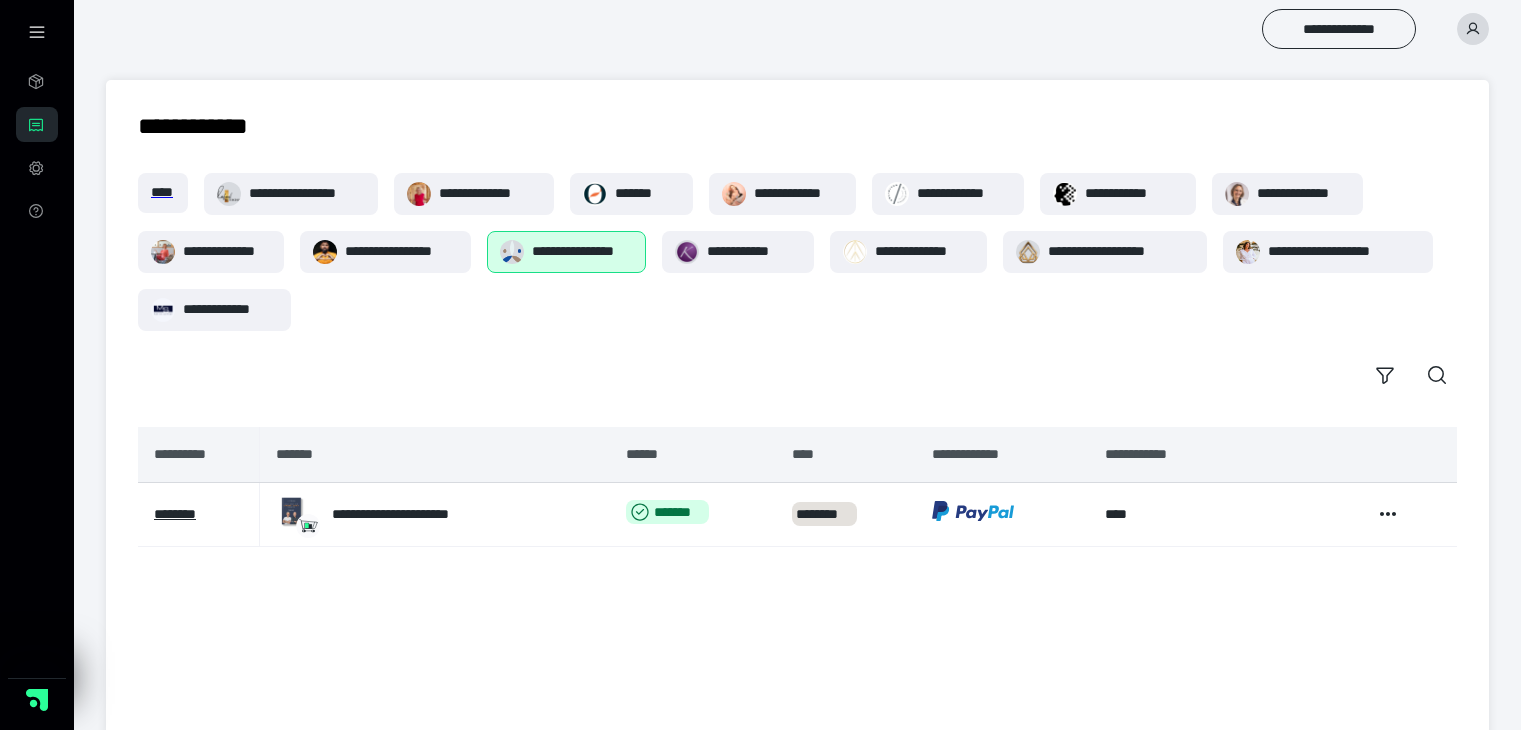 scroll, scrollTop: 0, scrollLeft: 0, axis: both 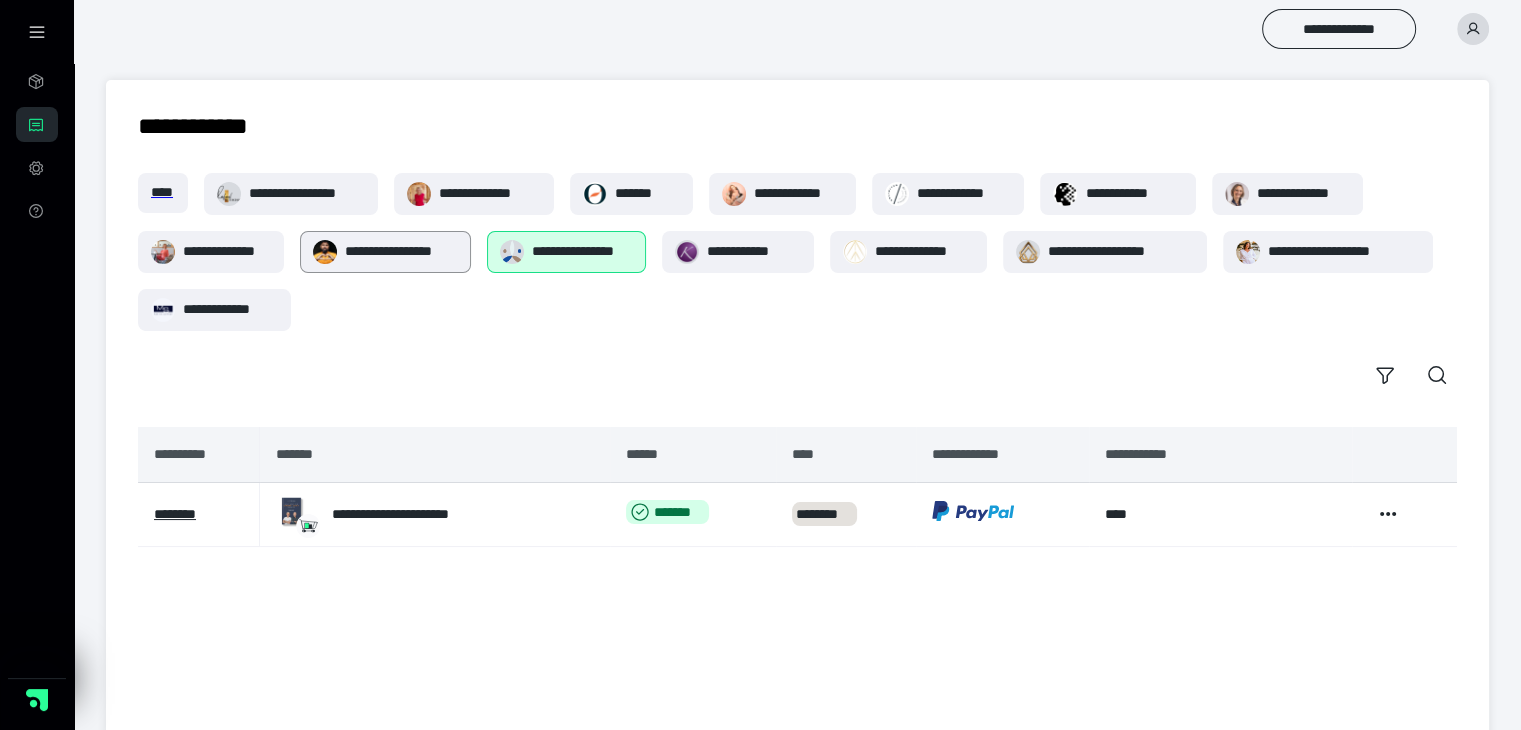 click on "**********" at bounding box center [401, 251] 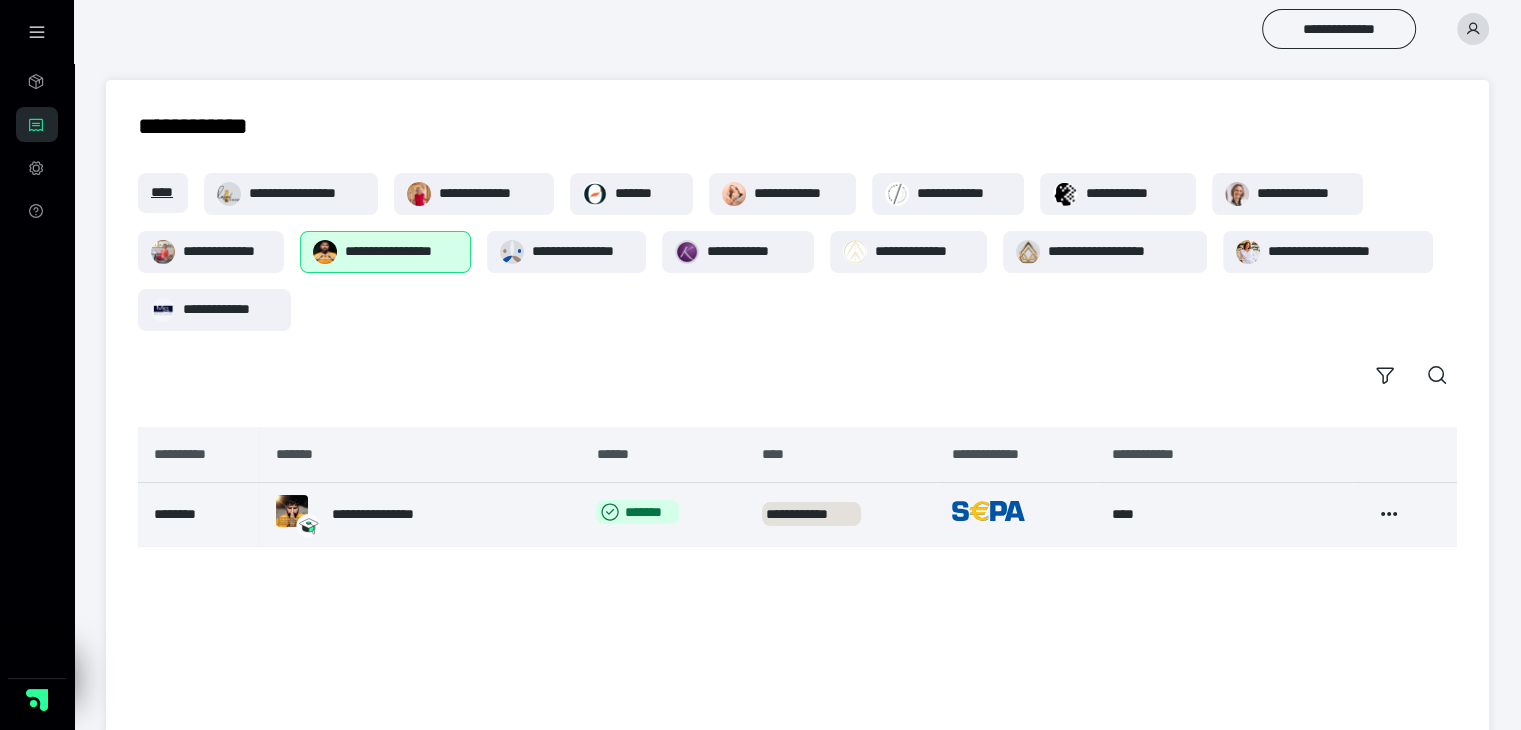 click on "********" at bounding box center (175, 514) 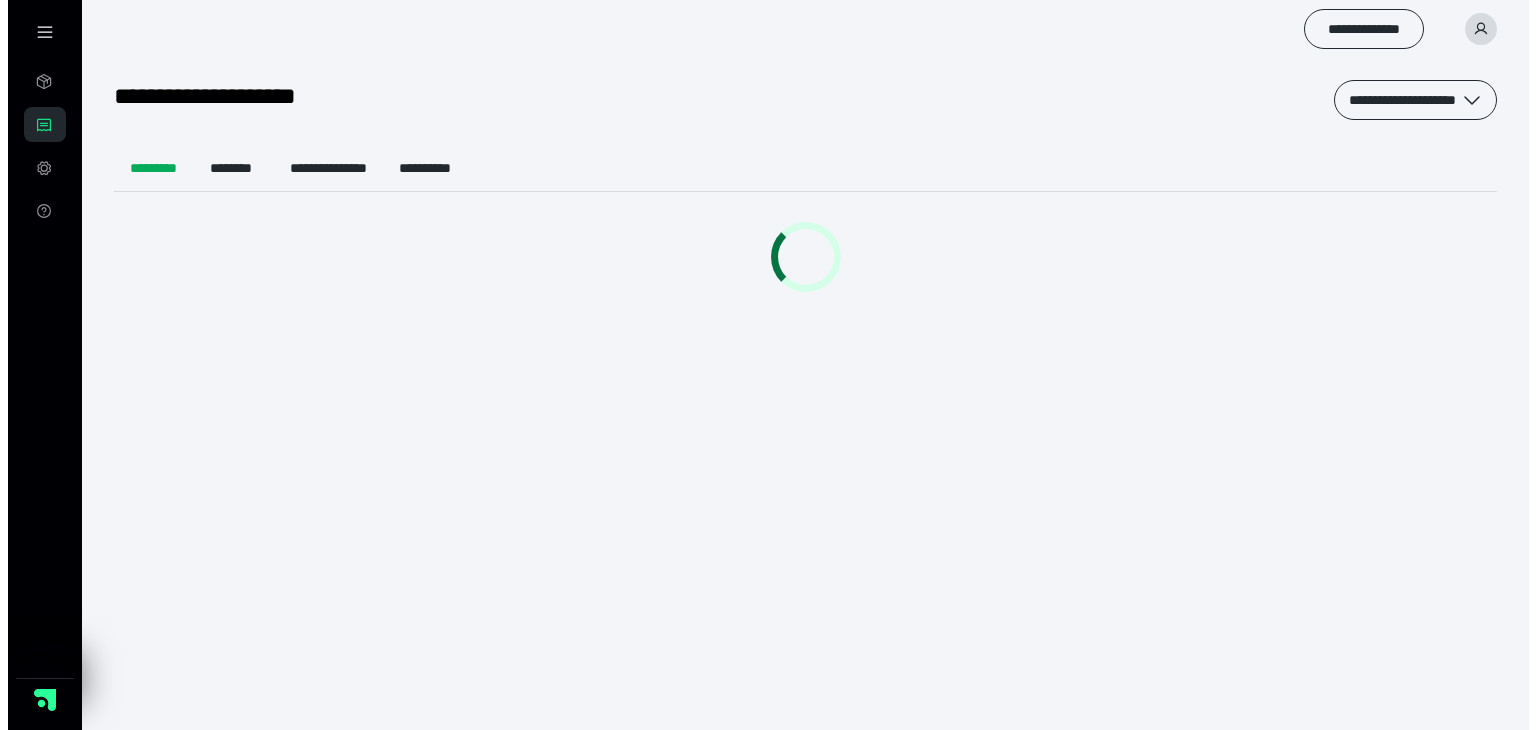 scroll, scrollTop: 0, scrollLeft: 0, axis: both 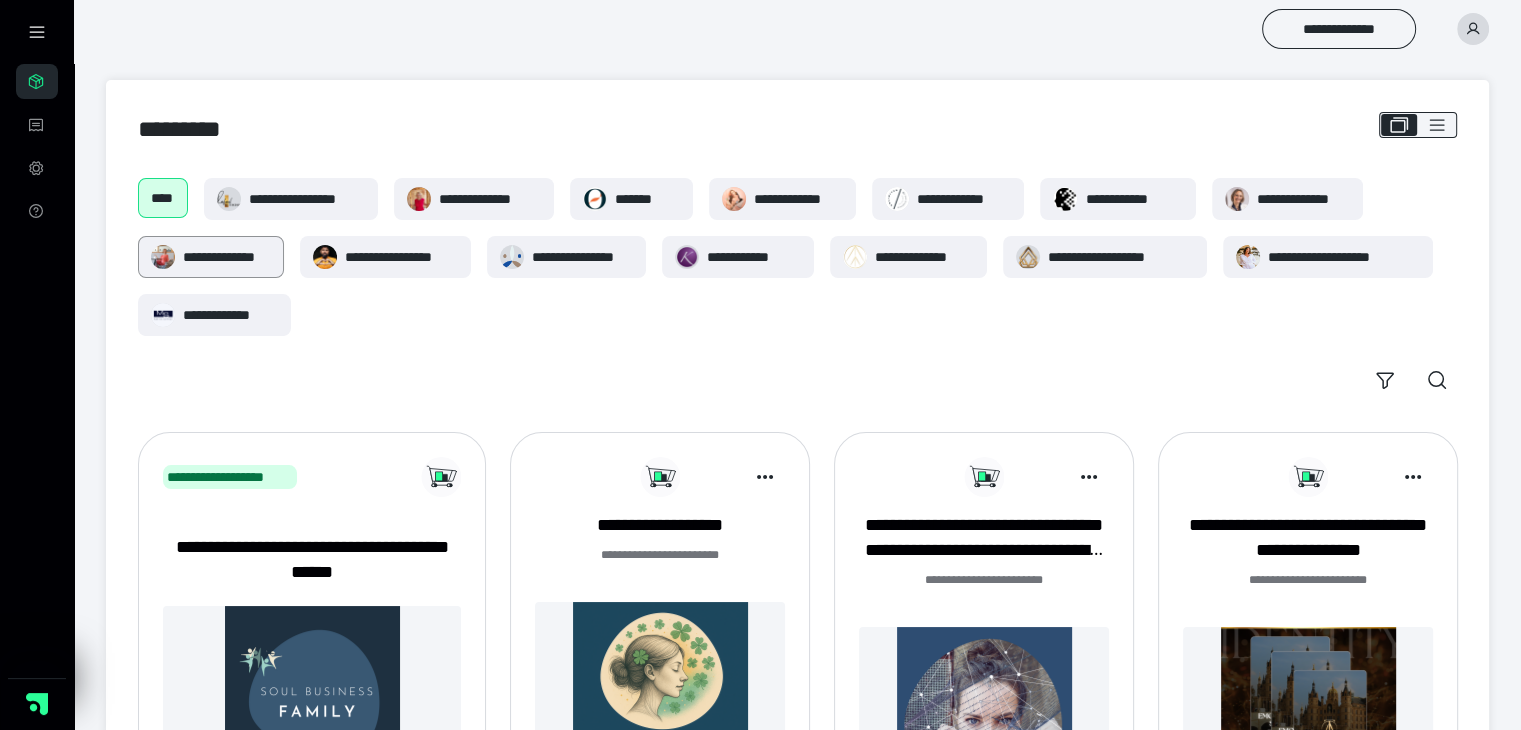 click on "**********" at bounding box center (227, 257) 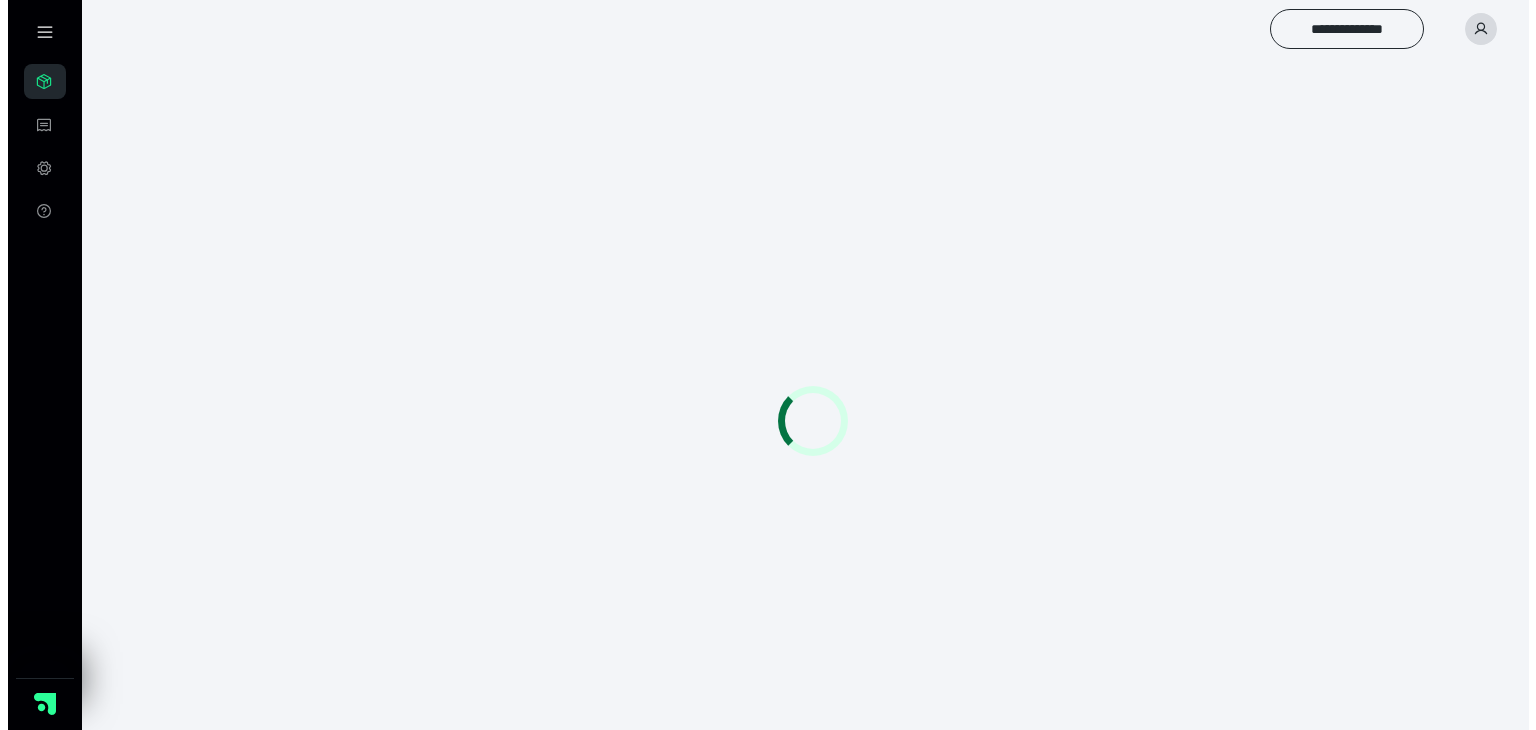 scroll, scrollTop: 0, scrollLeft: 0, axis: both 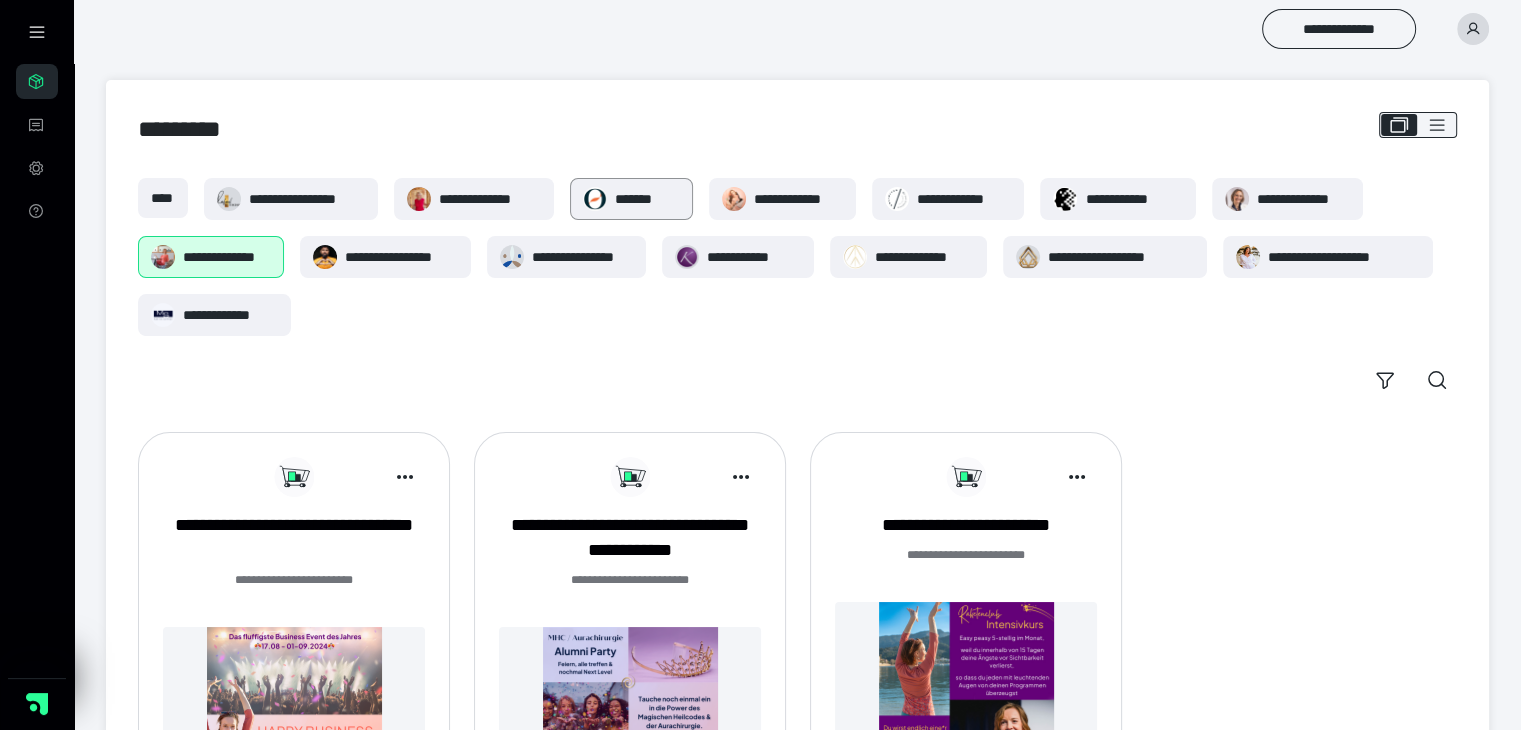 click on "*******" at bounding box center (647, 199) 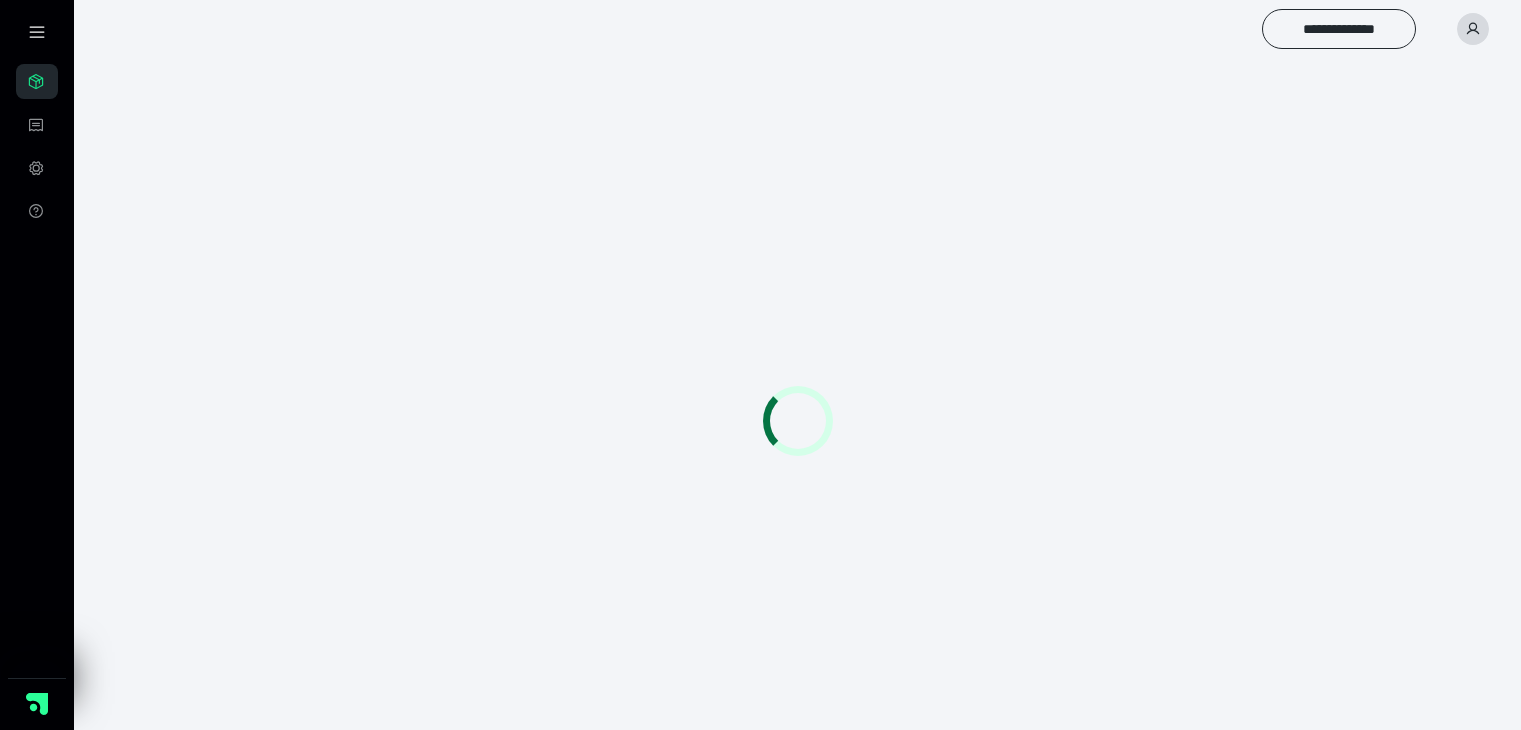 scroll, scrollTop: 0, scrollLeft: 0, axis: both 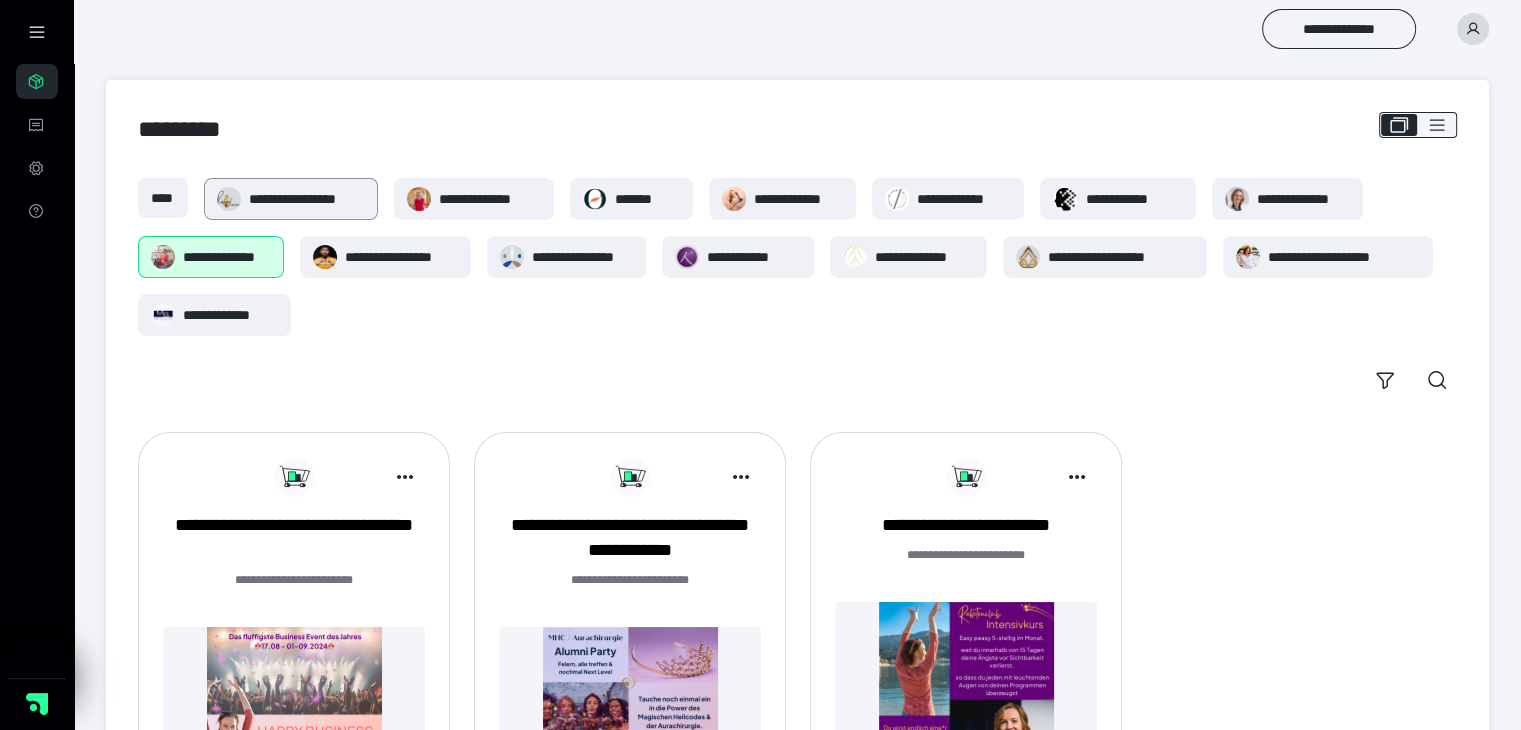 click on "**********" at bounding box center [307, 199] 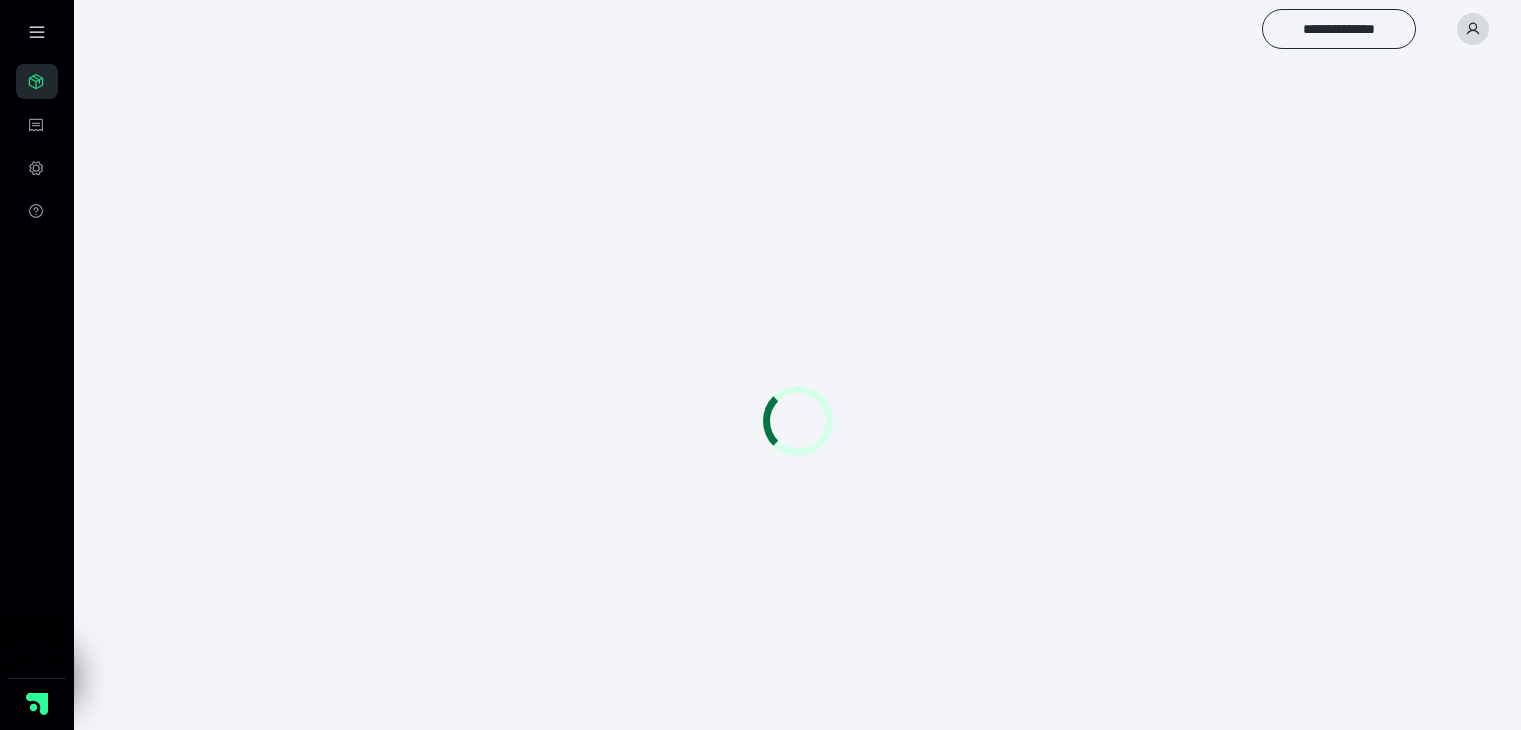 scroll, scrollTop: 0, scrollLeft: 0, axis: both 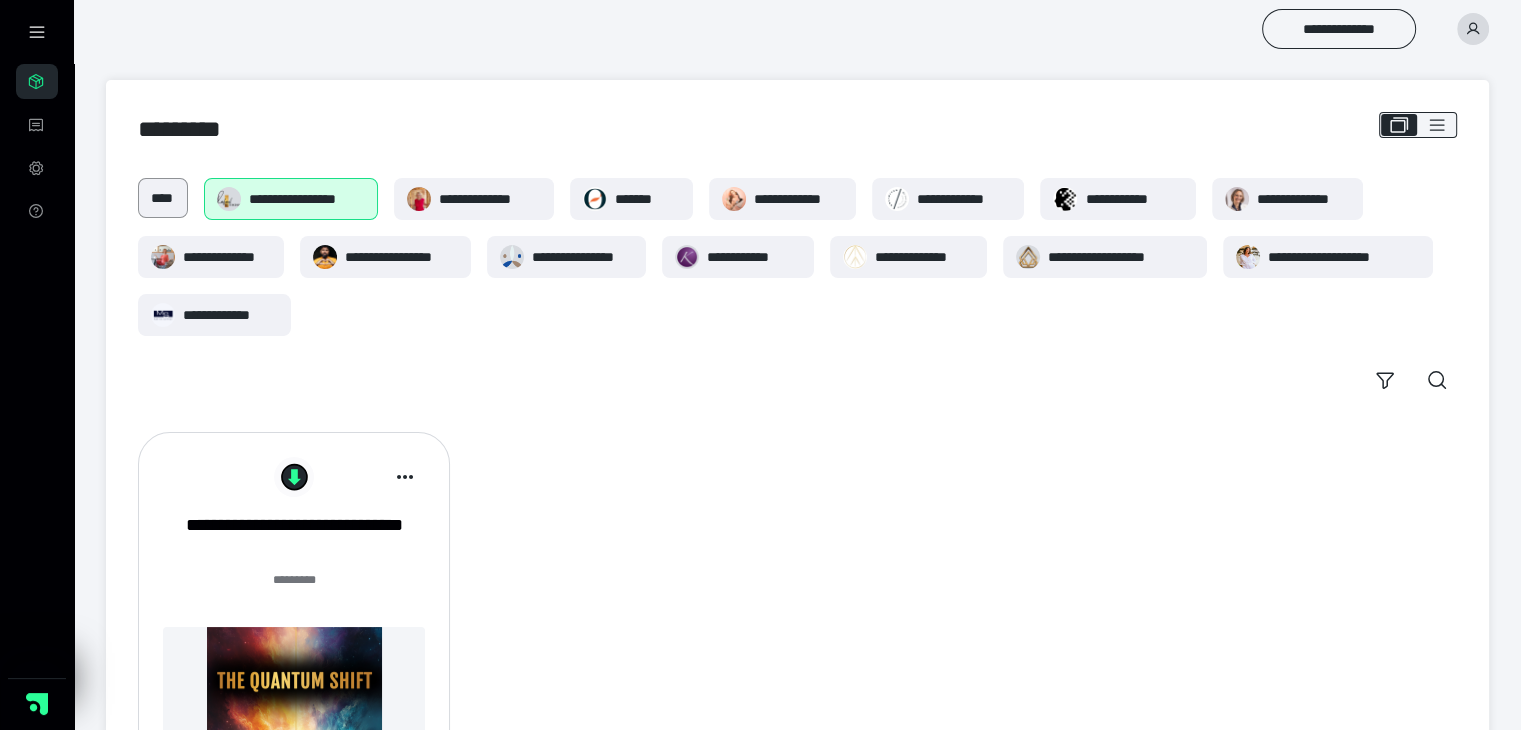 click on "****" at bounding box center (163, 198) 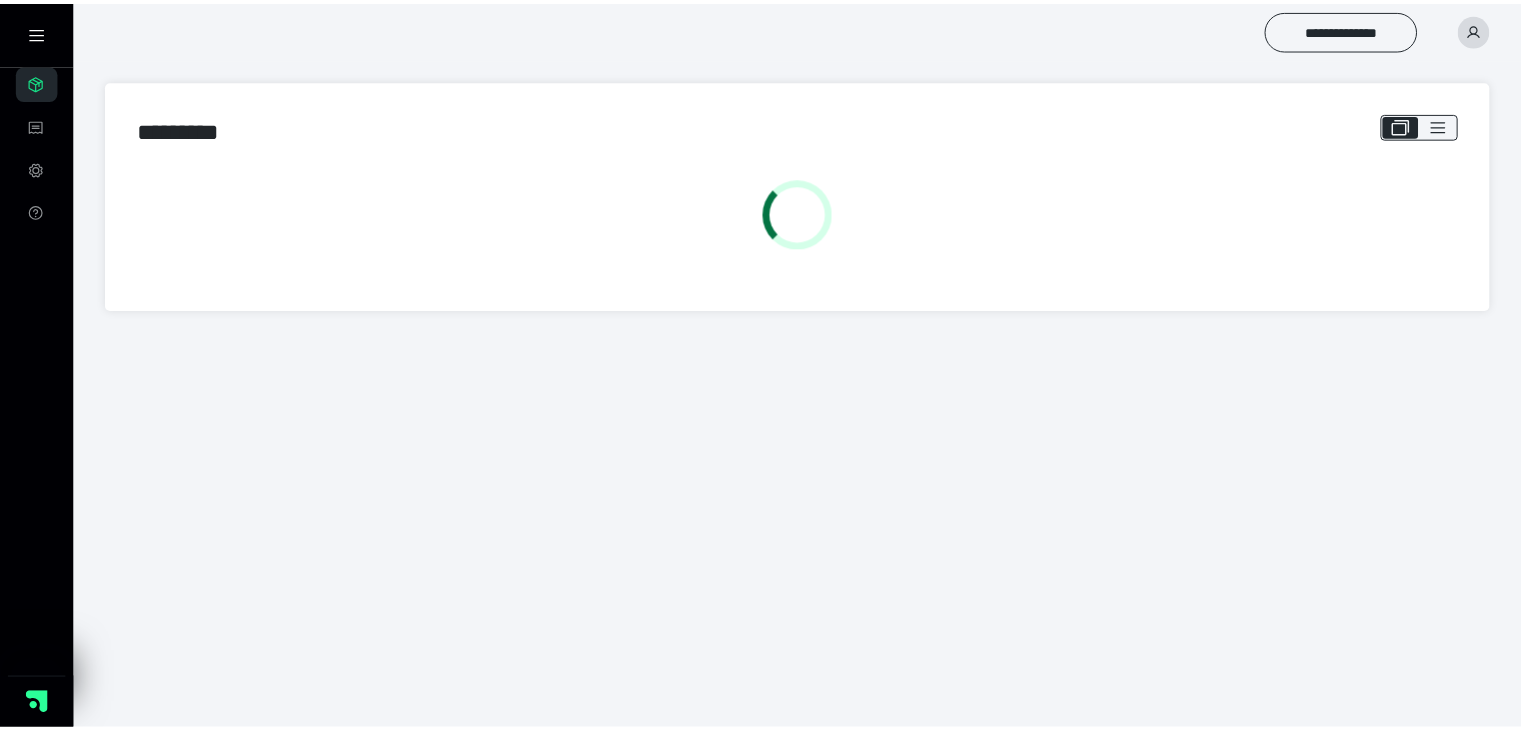 scroll, scrollTop: 0, scrollLeft: 0, axis: both 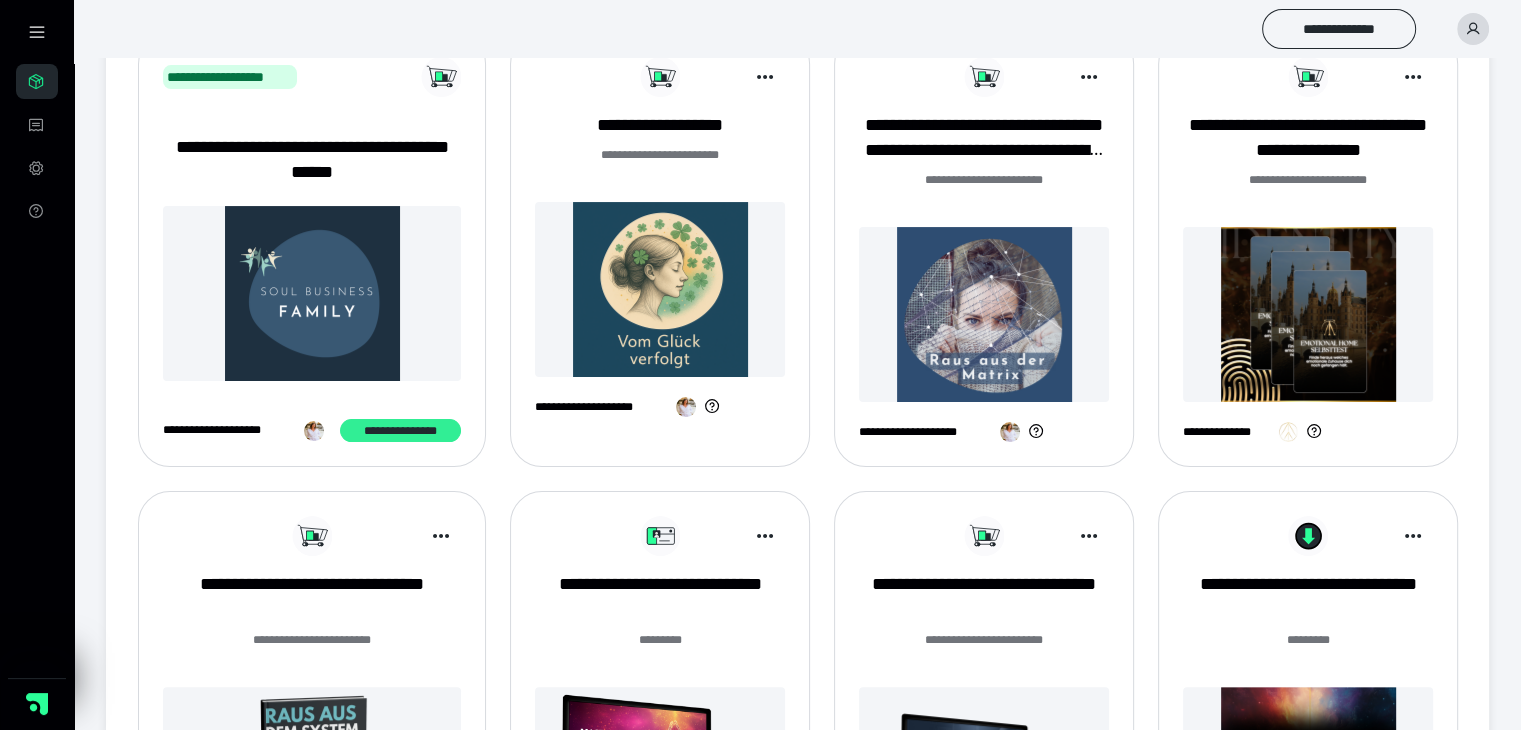 click on "**********" at bounding box center [400, 431] 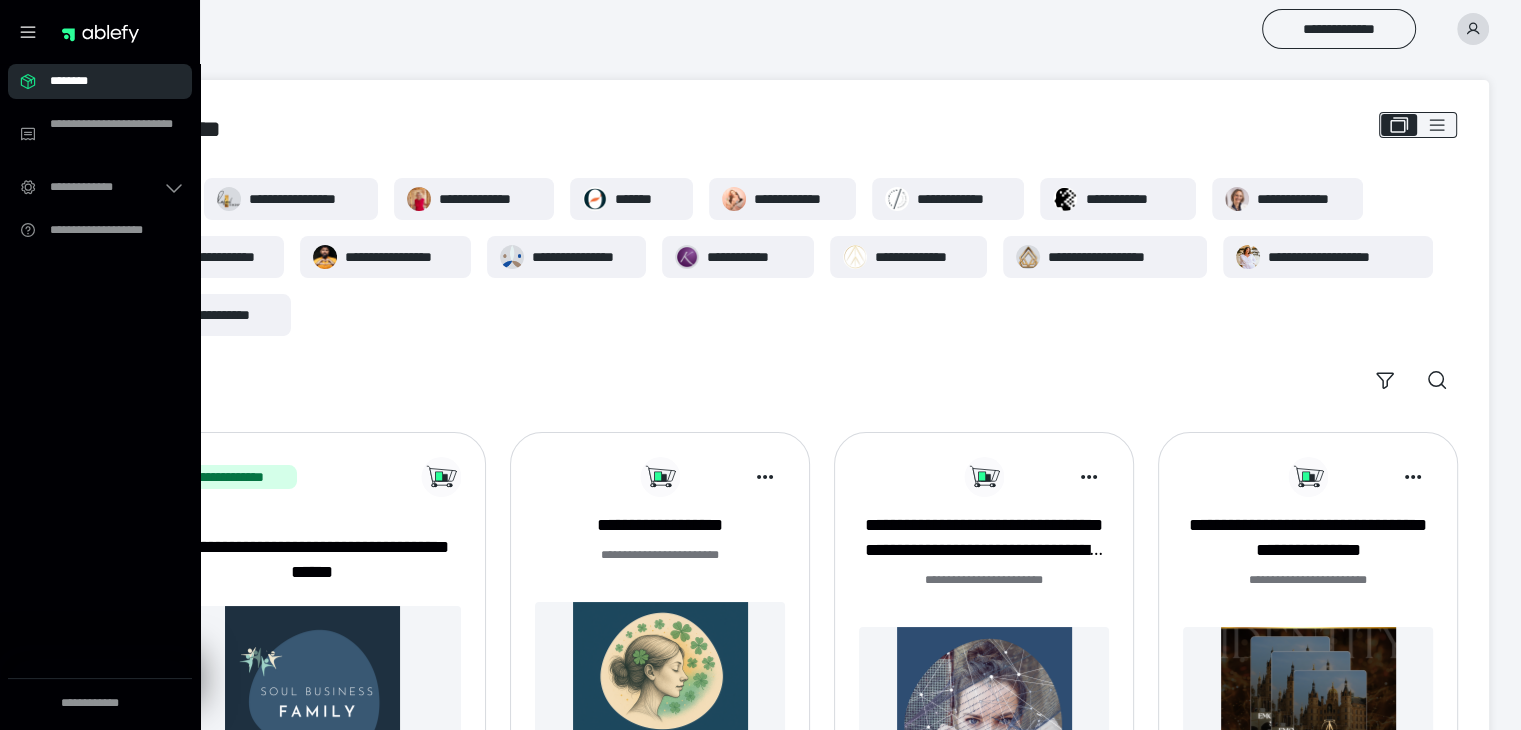 scroll, scrollTop: 0, scrollLeft: 0, axis: both 